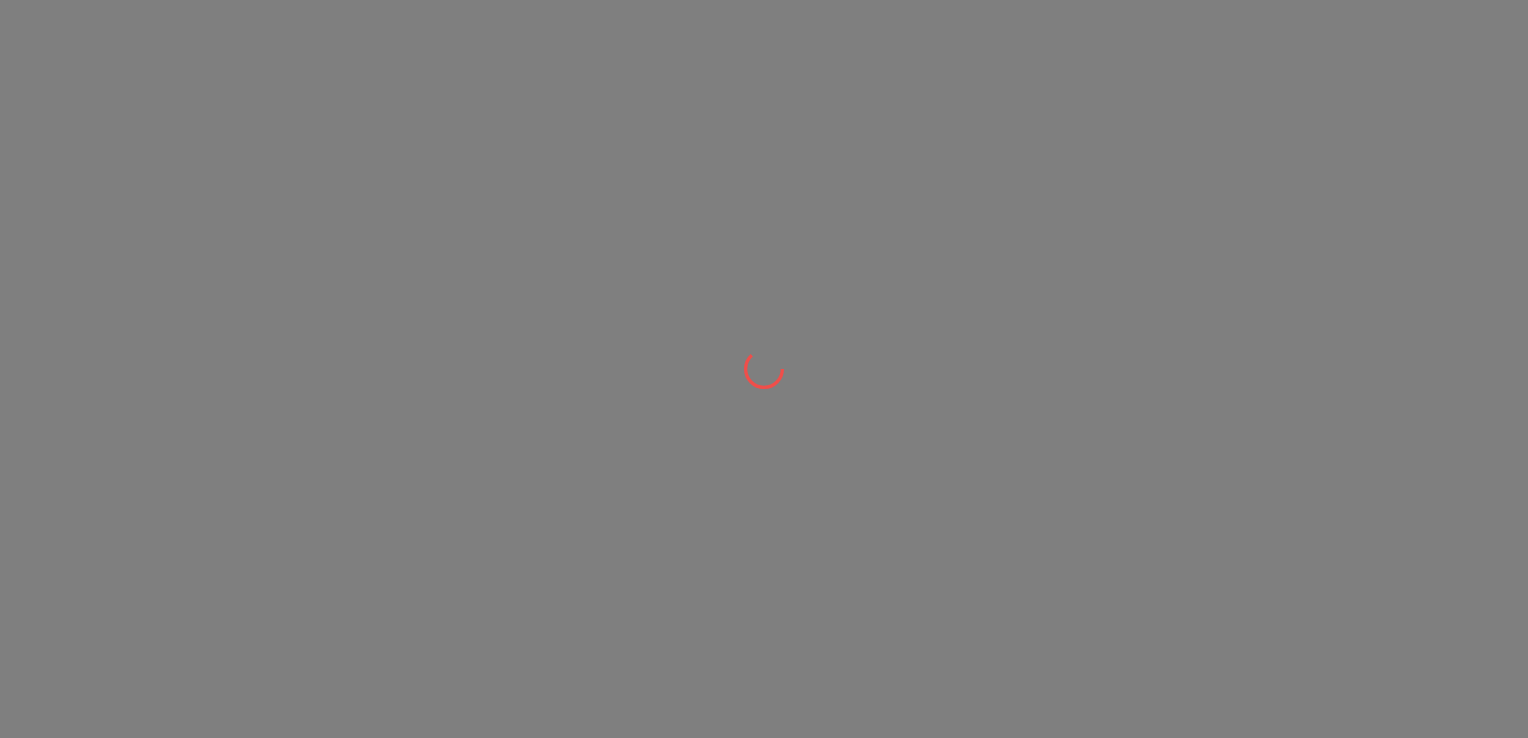 scroll, scrollTop: 0, scrollLeft: 0, axis: both 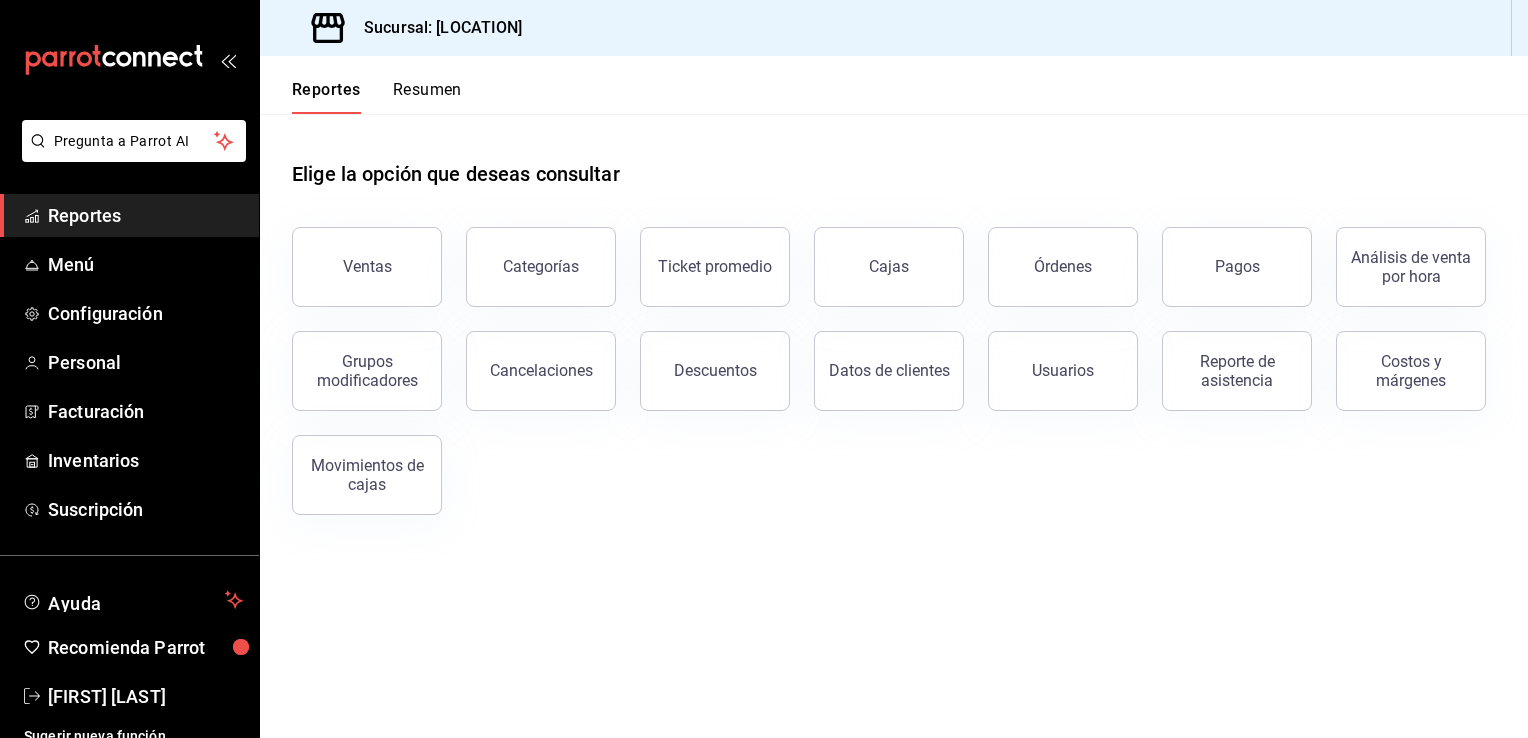 click on "Elige la opción que deseas consultar" at bounding box center [894, 158] 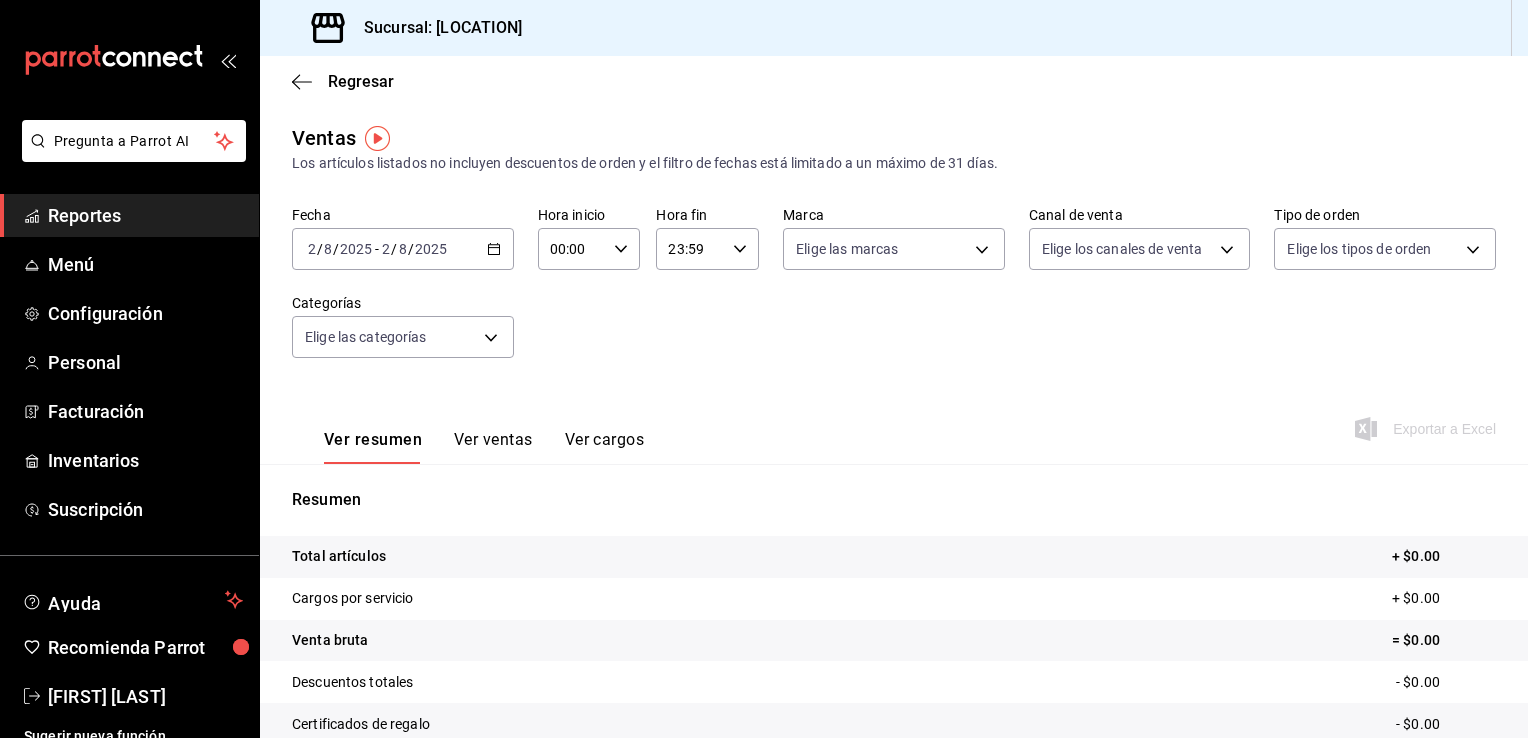 click on "2025-08-02 2 / 8 / 2025 - 2025-08-02 2 / 8 / 2025" at bounding box center [403, 249] 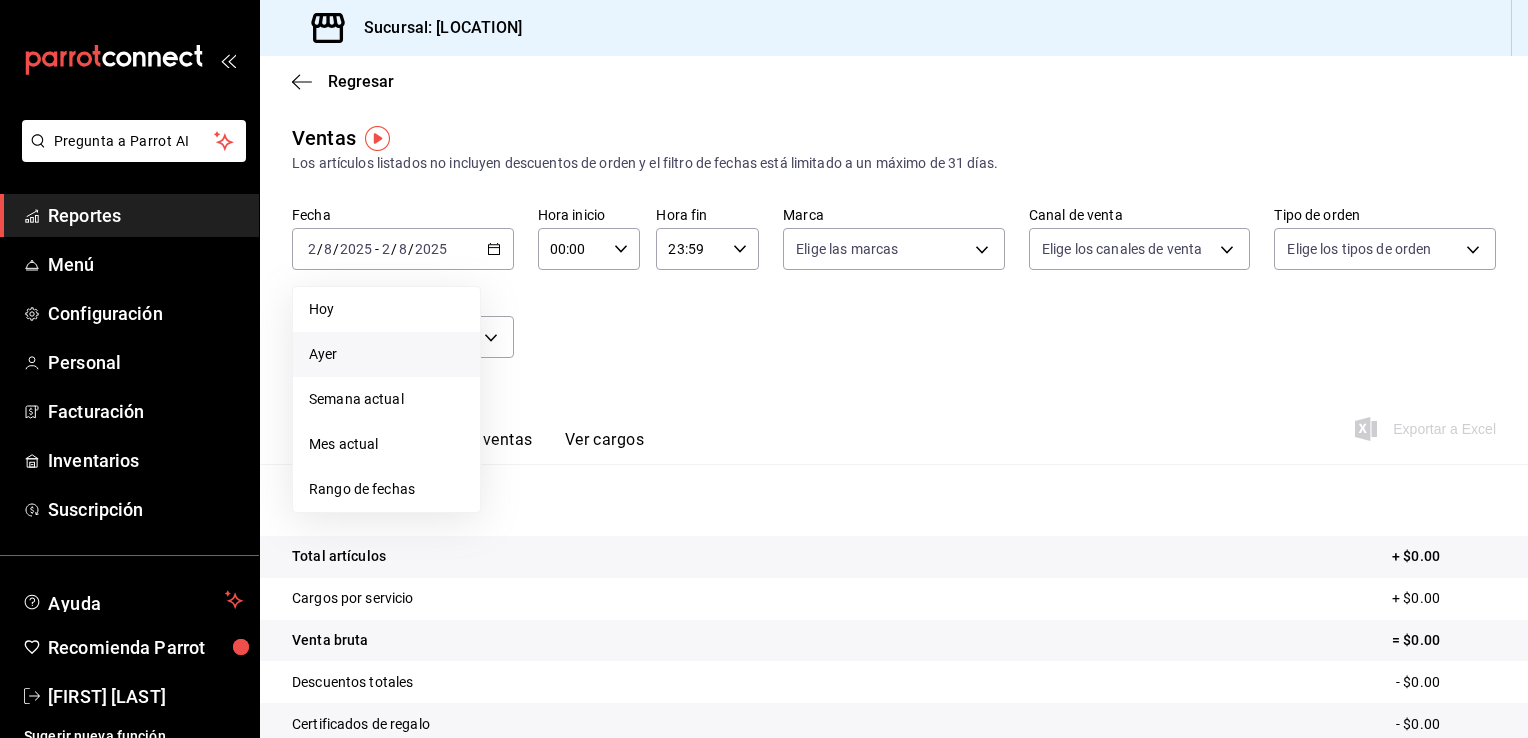 click on "Ayer" at bounding box center (386, 354) 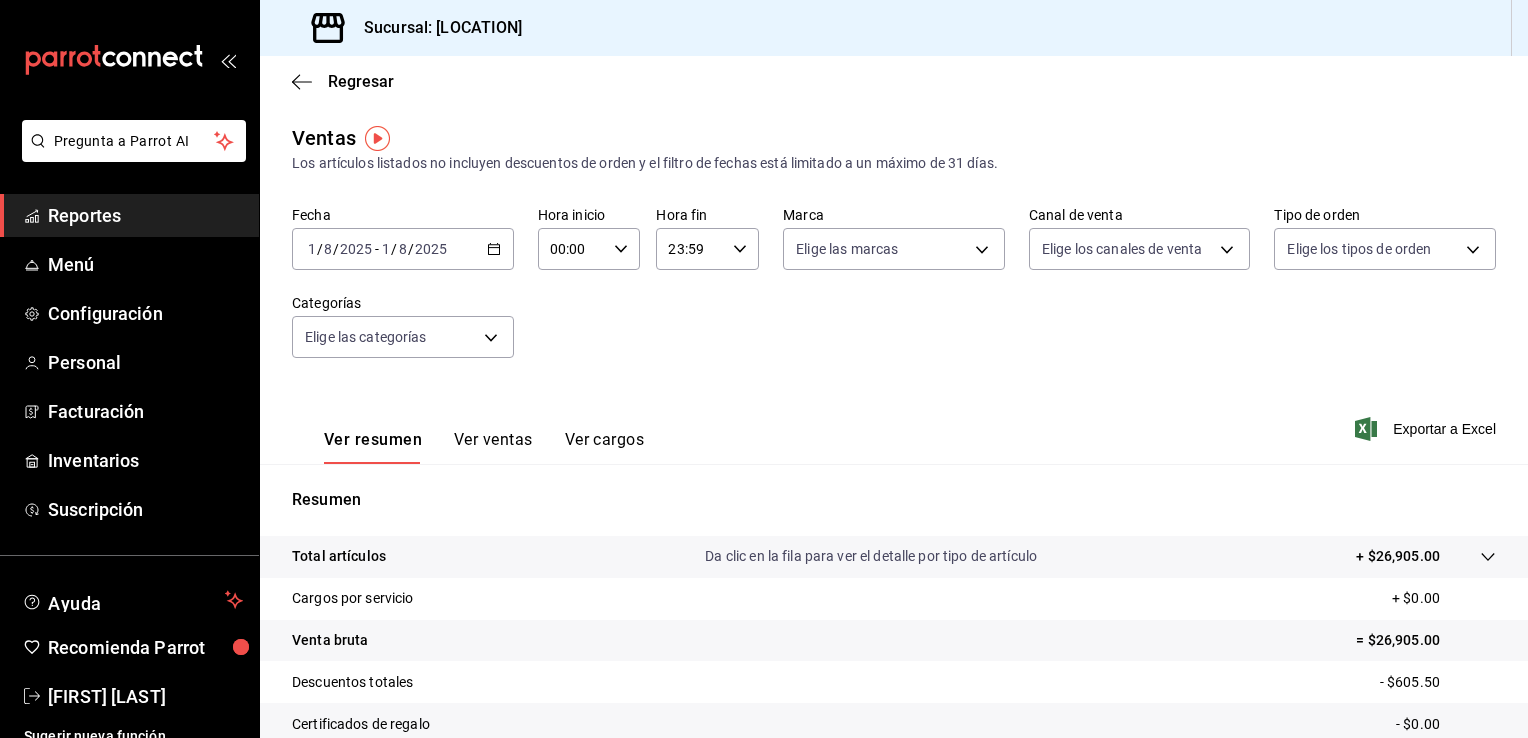 click on "Ver ventas" at bounding box center [493, 447] 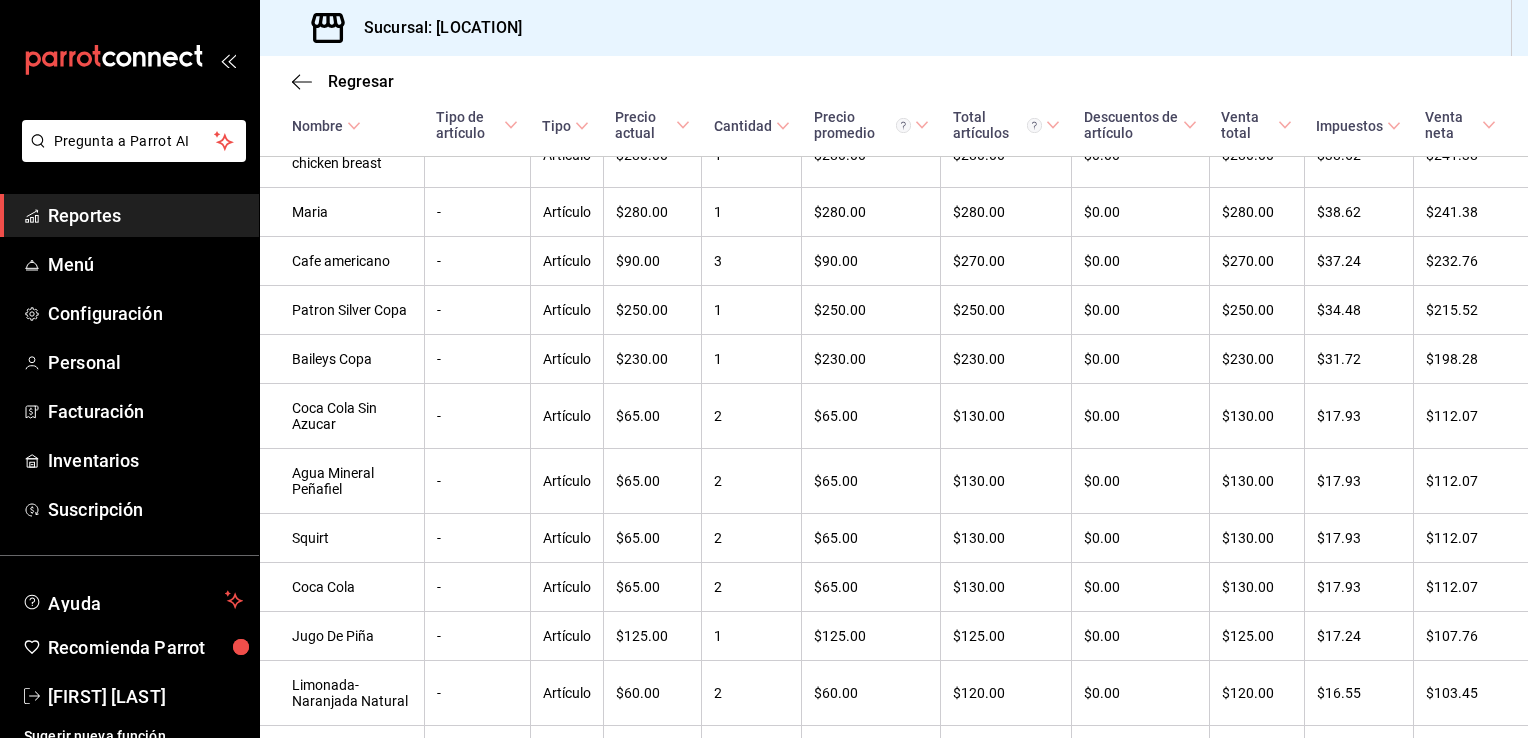 scroll, scrollTop: 2052, scrollLeft: 0, axis: vertical 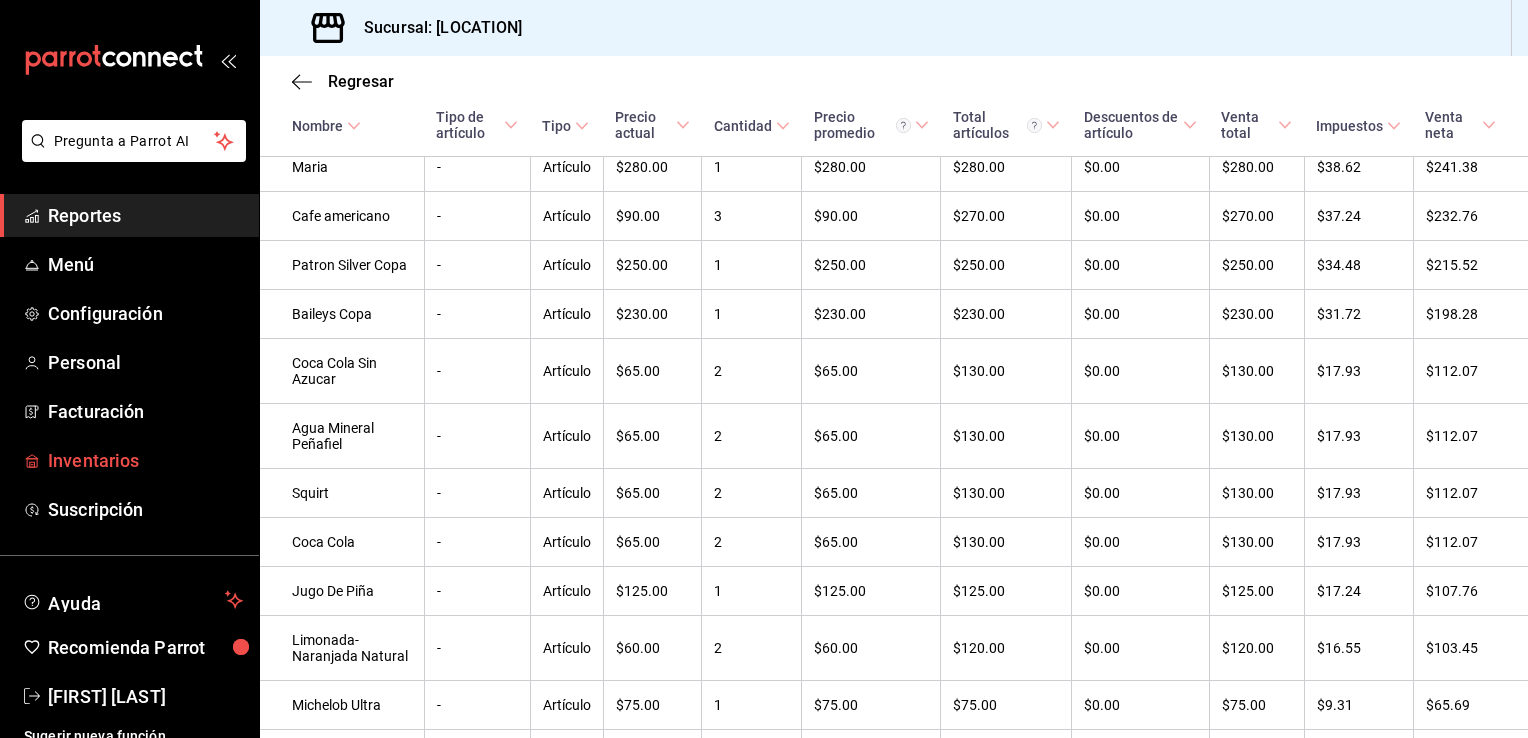 click on "Inventarios" at bounding box center [145, 460] 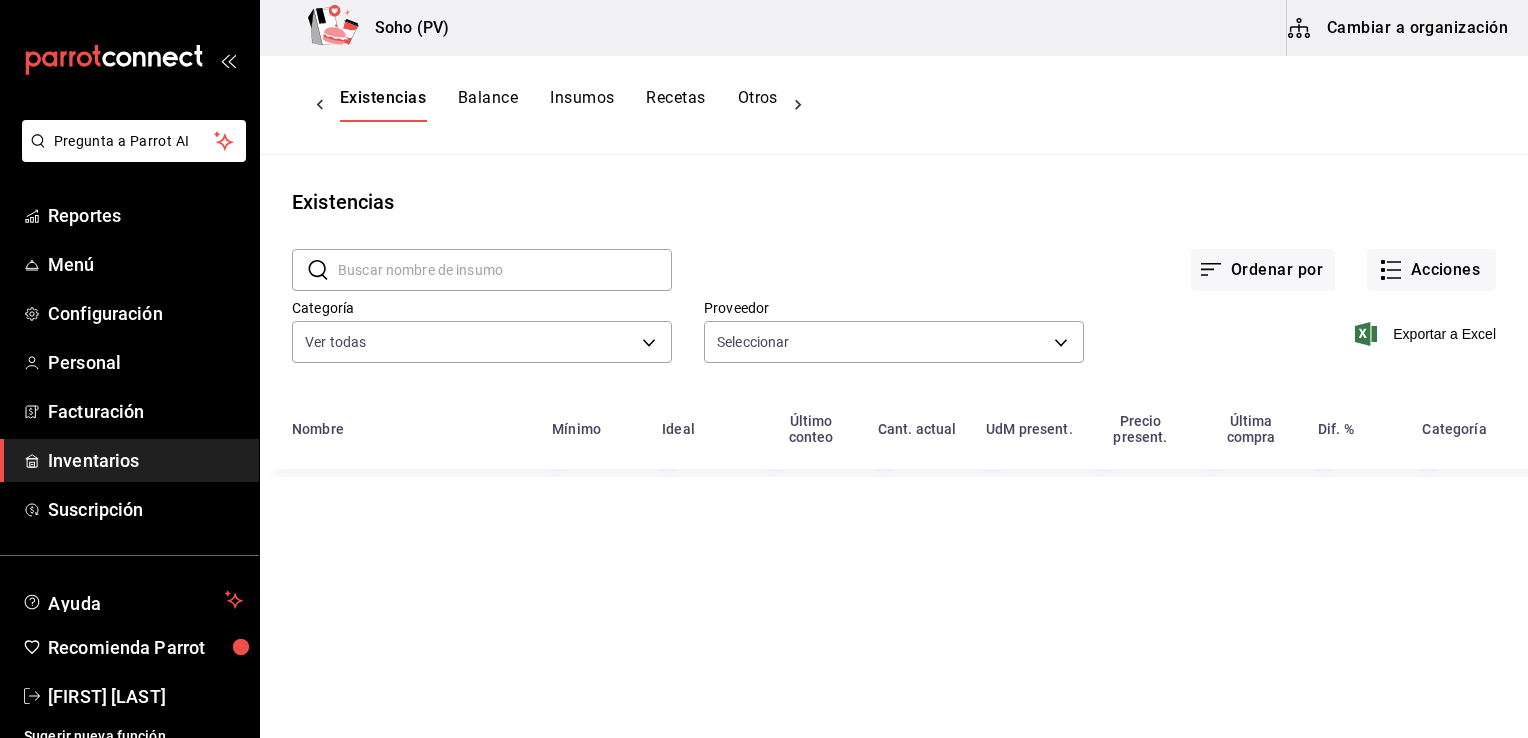 type on "3d4514a6-55ad-4ea7-a61f-16055b5070b0,319042a7-1e81-442b-9dbe-3b60175dd6c1,4536df25-9ae4-47ca-8d9b-6ab60be64a07,87406f0c-0331-4ae6-93ad-166bb522306f,493b32a9-11dc-4e1a-a6c1-9034100ae70f,9d0ad22a-4d57-4d59-855d-2d040a60647b,43720ff4-6bd9-4ef7-9b4e-3d884498e944,d4a8f416-8726-4769-b61f-fa5d7fceca70,ed44f64e-daba-4f2c-9aae-b81ac3f9c626,d8bde71a-6329-4c97-ad00-4813c0a08dbb,2e0b2dbd-4099-4ea8-9569-1be6197eb004,3111d329-c3bb-4323-ab46-5060e923a029,f96abdc4-fc8e-4e93-870d-ccb85473577e,3b697c58-0367-4097-9c77-dbac0a106f48,e59bd95e-d4a1-4d70-8d37-e25a0d15b0f5,419e524e-ec61-4164-94c1-04fda118c879,2f6de05b-1962-47b5-a6be-16ca9a4b3e66,720f5170-0a04-4d66-a037-ba20231311b9,c5dcc442-3b5e-423c-b30b-1858bdfcbb28,e0ef4f49-c853-4ca2-be60-21490ad0f81b,78a54ea5-845e-469c-8243-9d8739e244c0,3de1630d-d383-46de-8733-2e826bfc5be2" 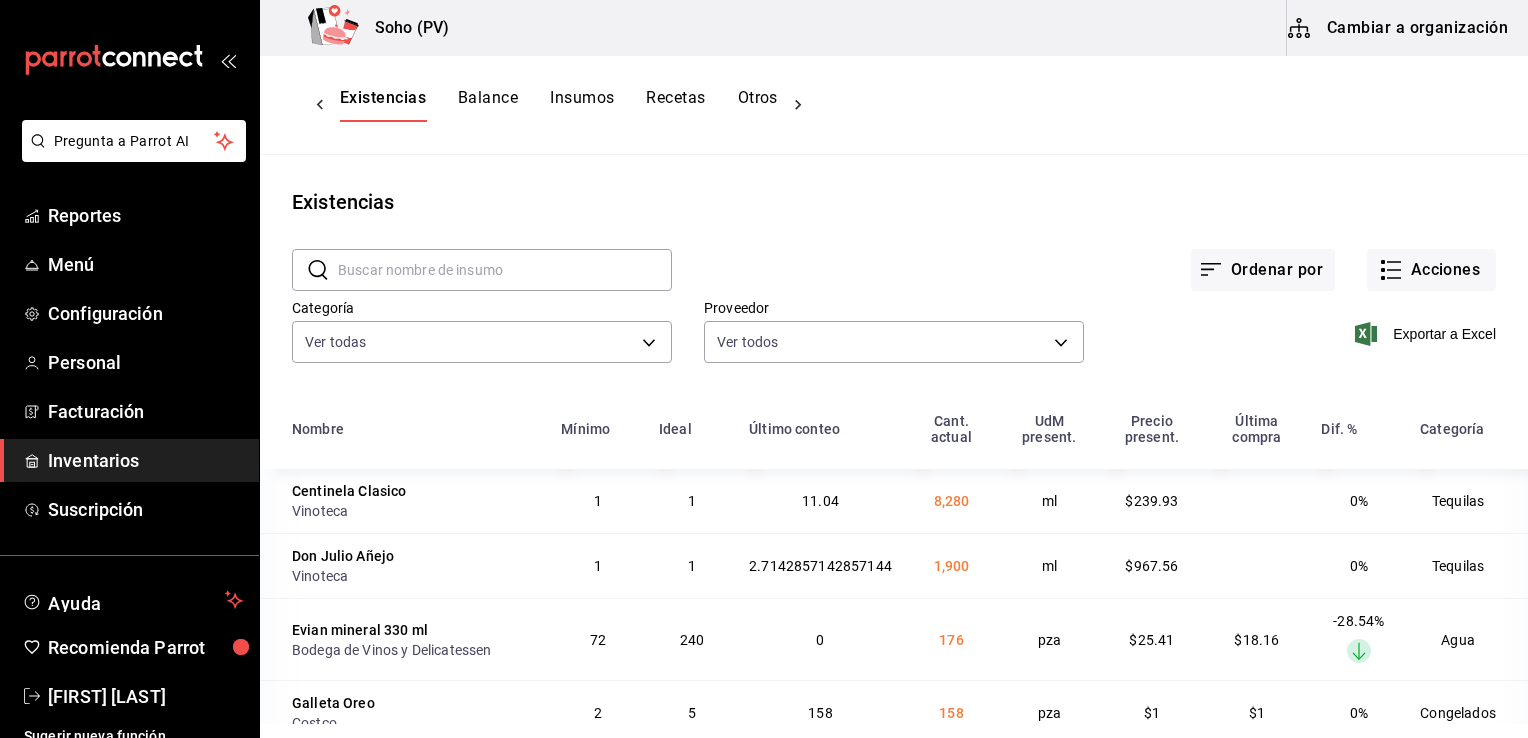 drag, startPoint x: 1350, startPoint y: 727, endPoint x: 1344, endPoint y: 689, distance: 38.470768 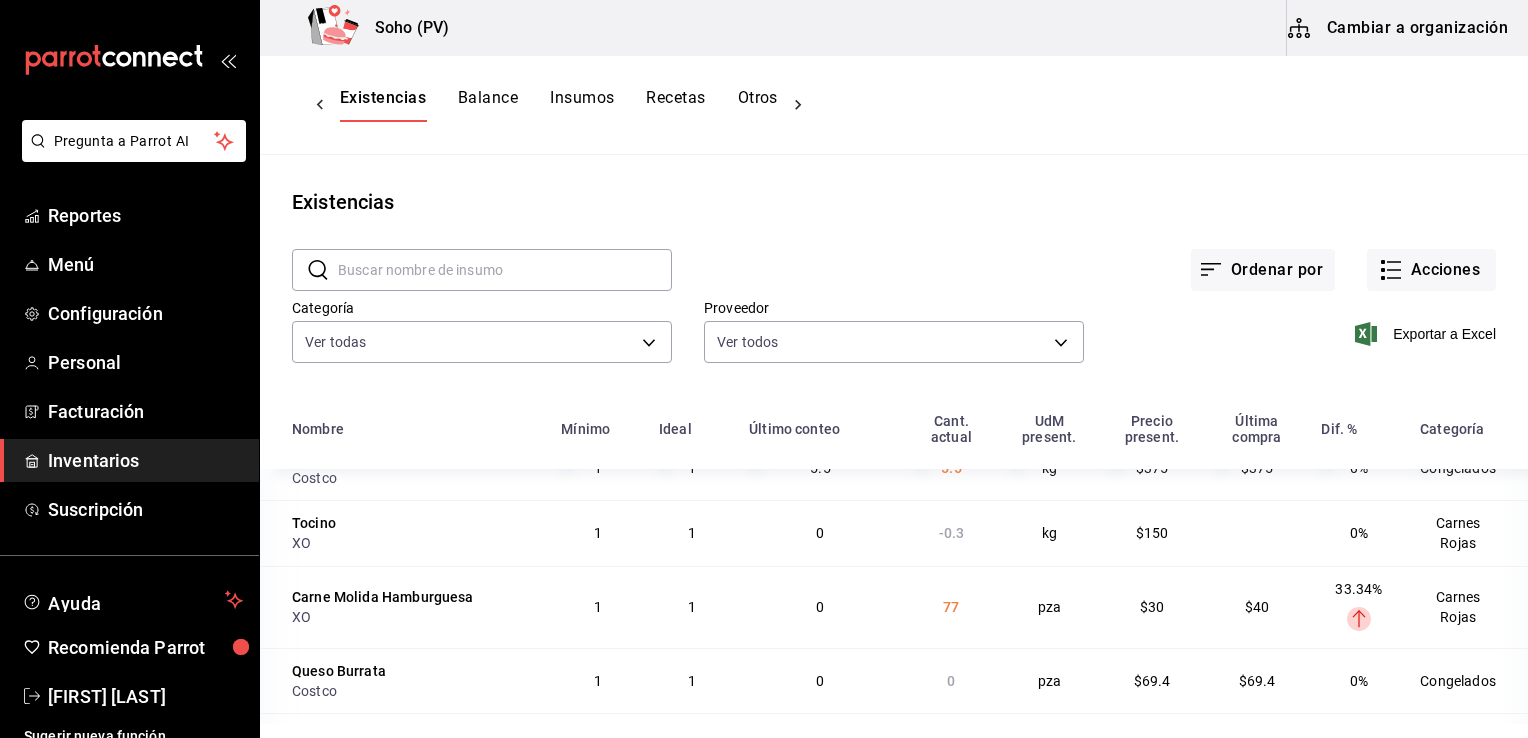 scroll, scrollTop: 1000, scrollLeft: 0, axis: vertical 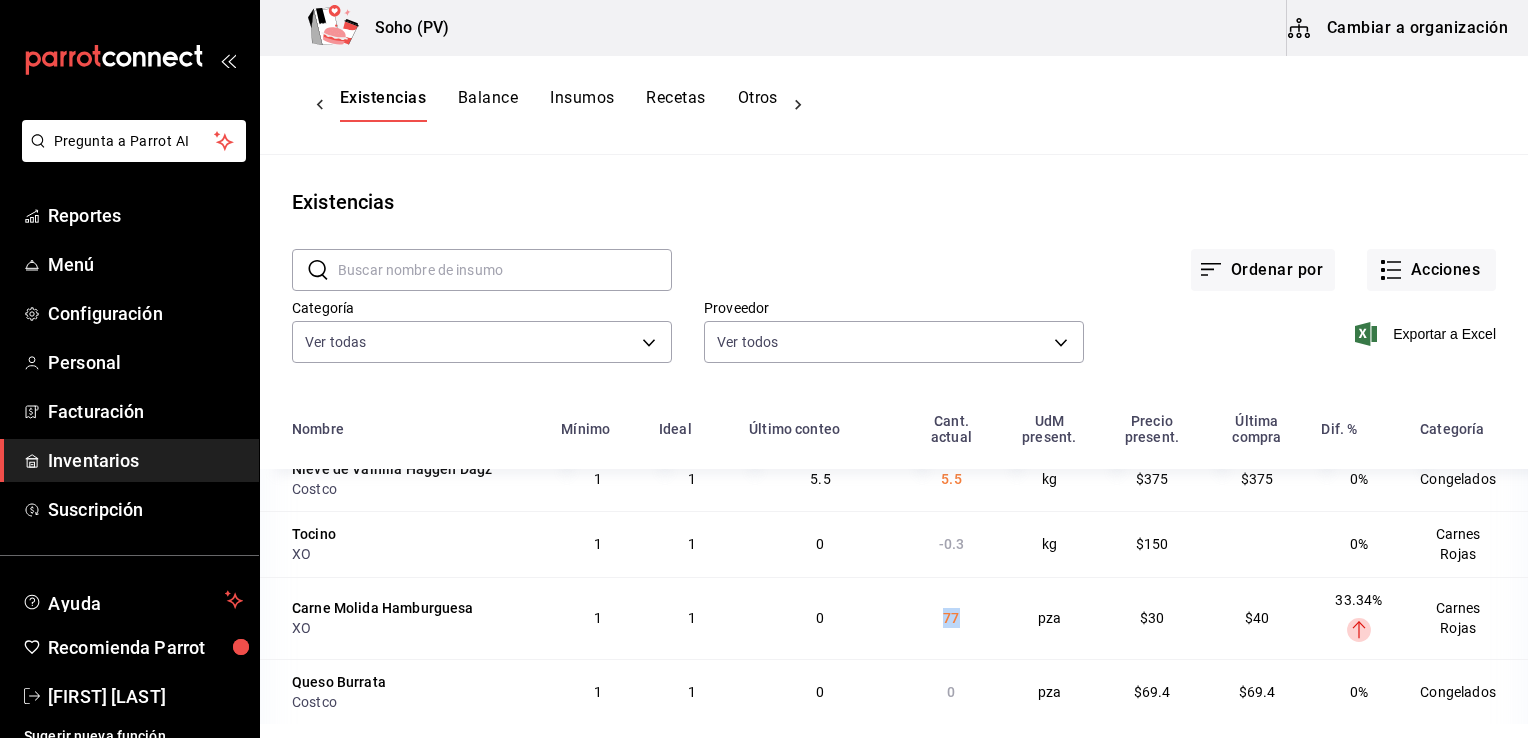 drag, startPoint x: 943, startPoint y: 598, endPoint x: 905, endPoint y: 646, distance: 61.220913 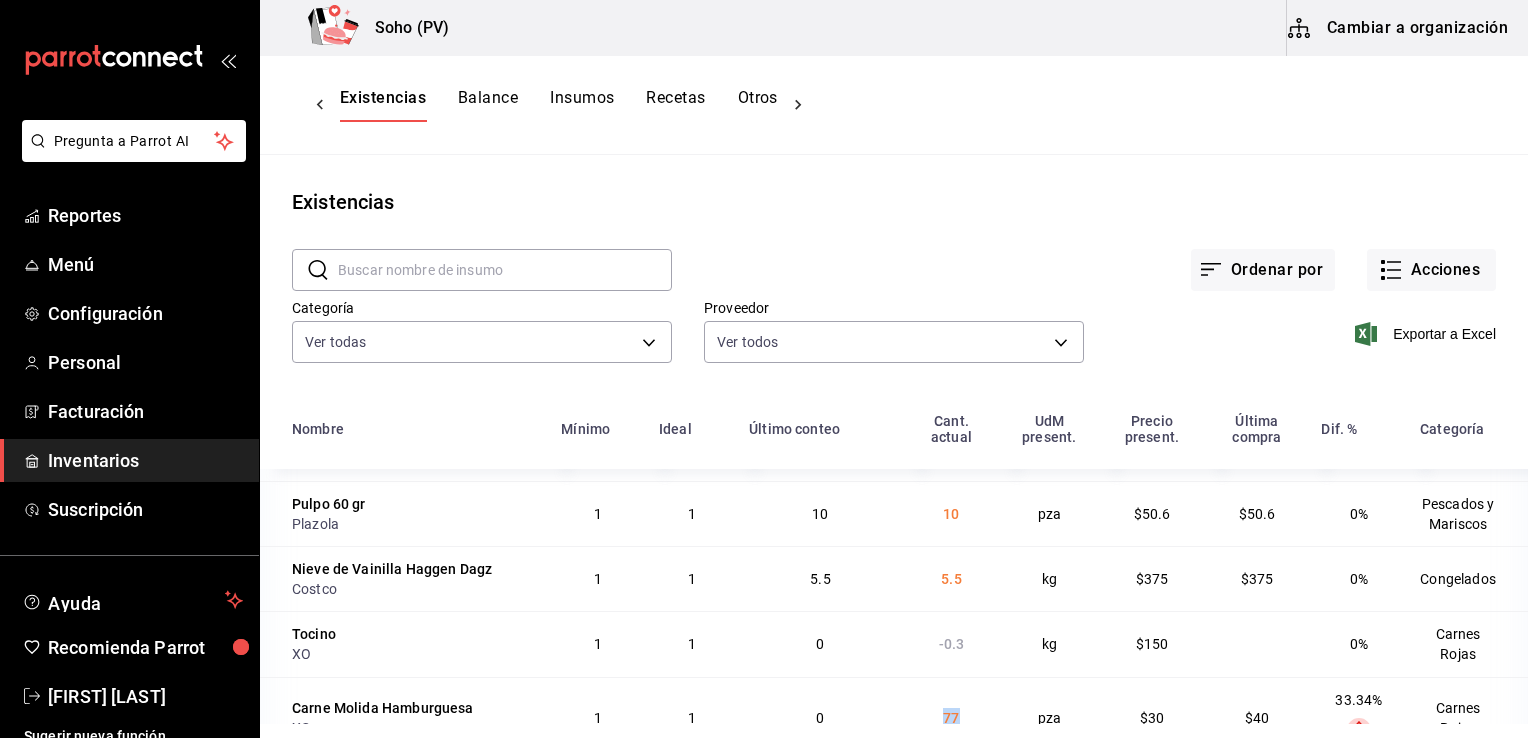 scroll, scrollTop: 1100, scrollLeft: 0, axis: vertical 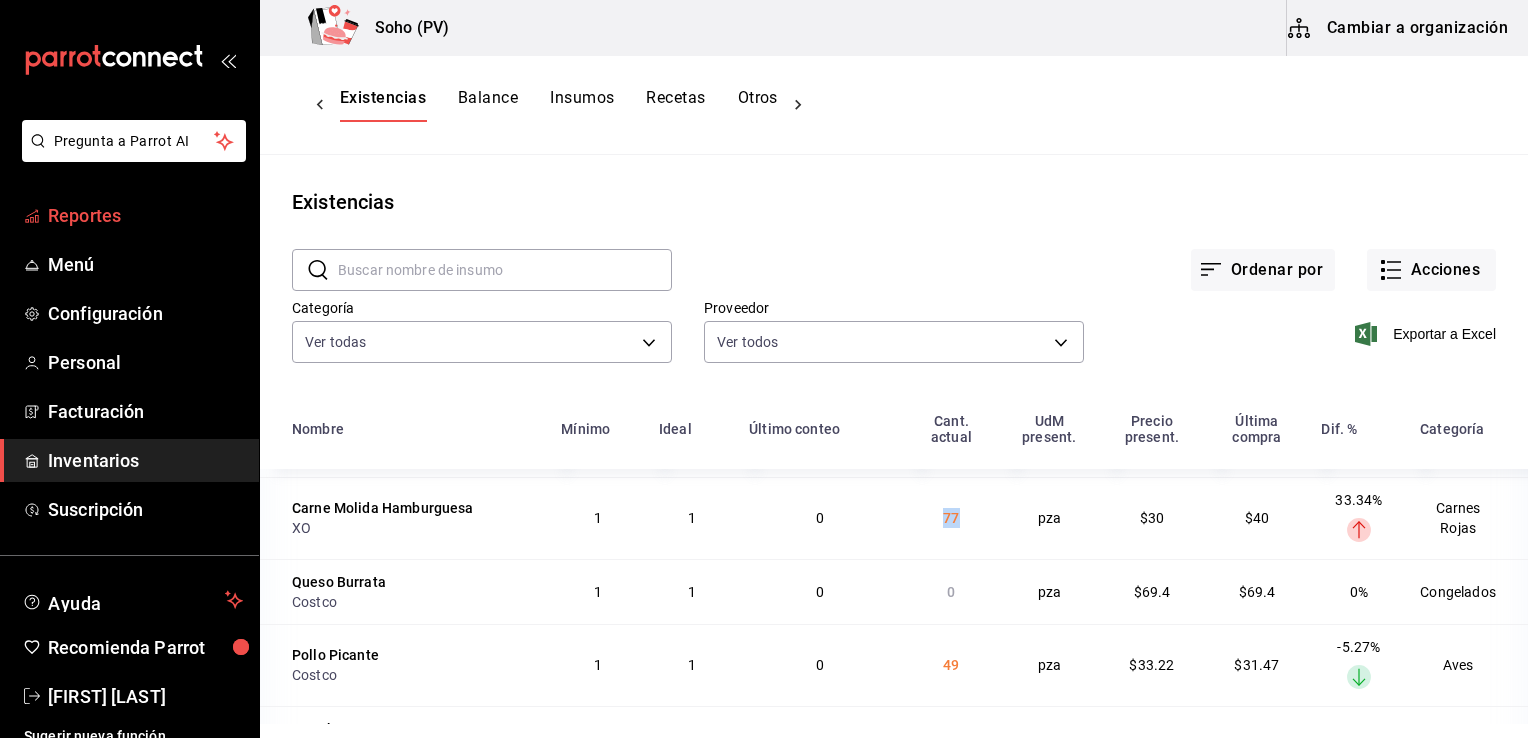 click on "Reportes" at bounding box center [145, 215] 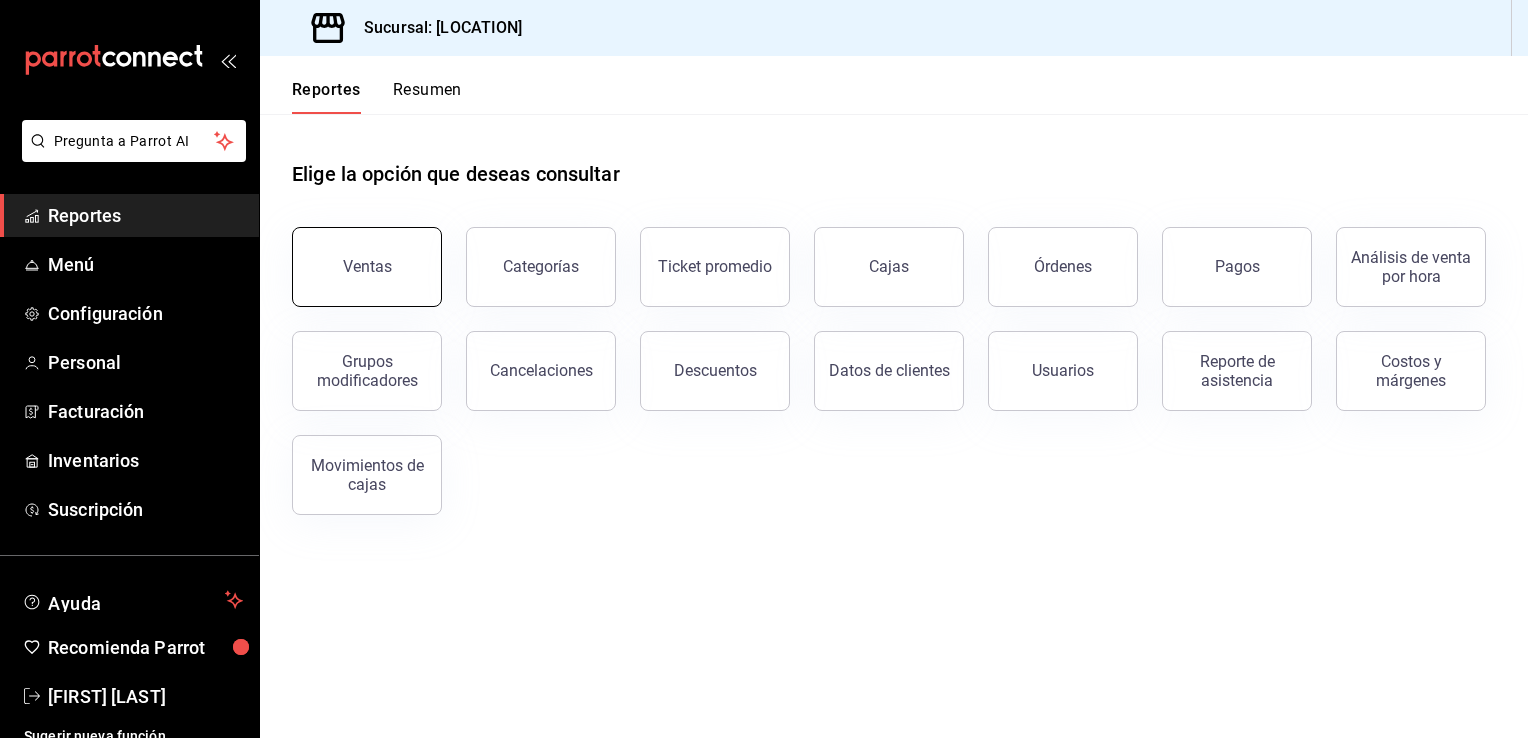 click on "Ventas" at bounding box center (367, 267) 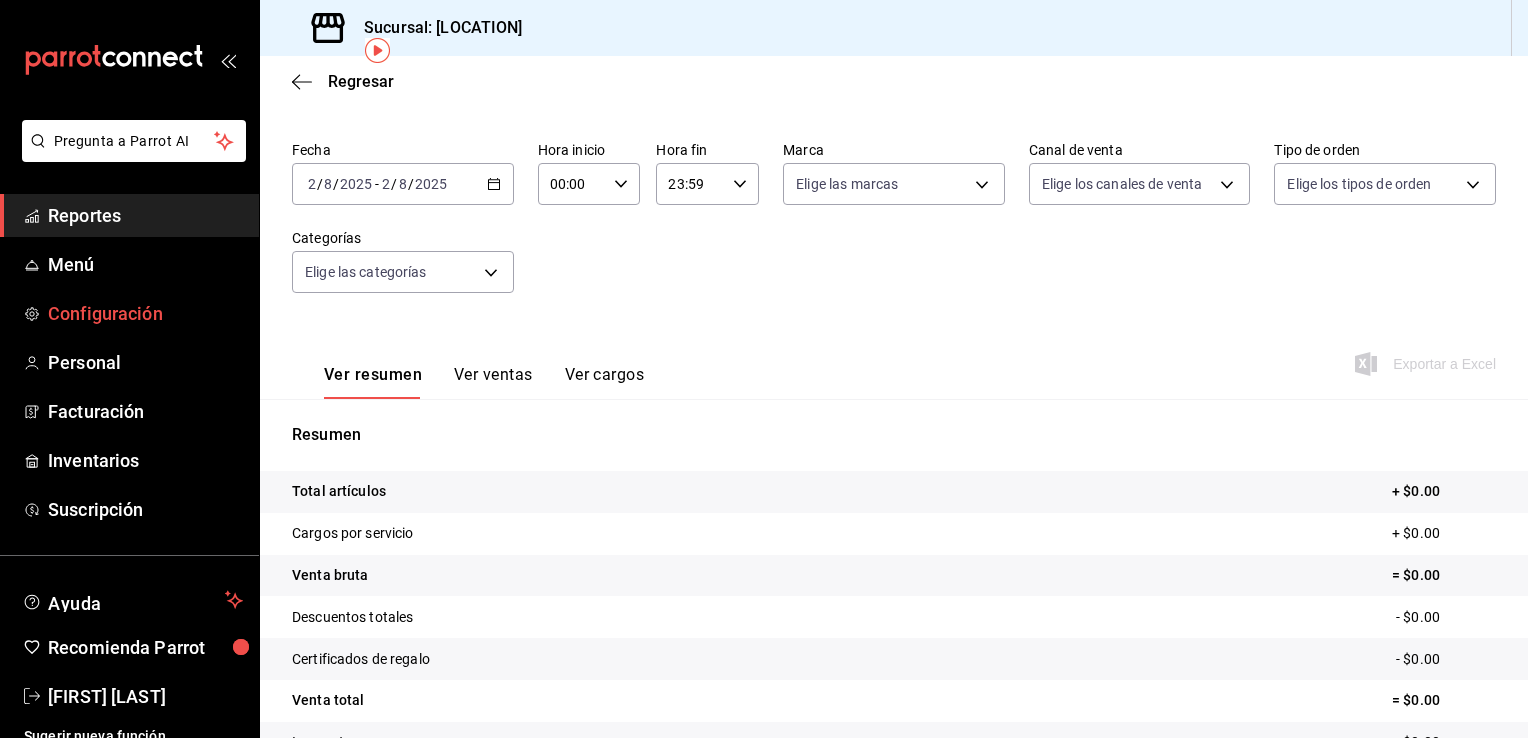 scroll, scrollTop: 100, scrollLeft: 0, axis: vertical 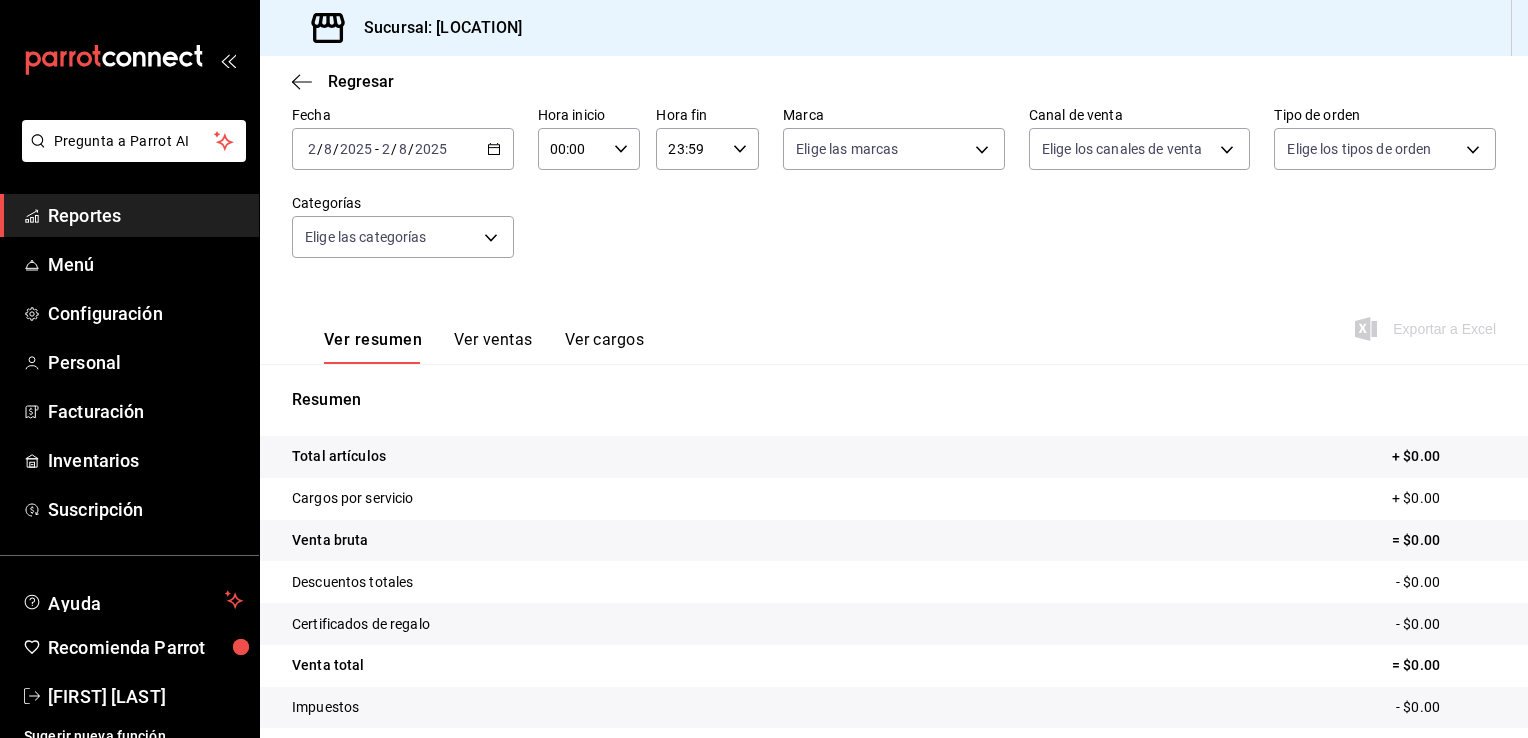 click 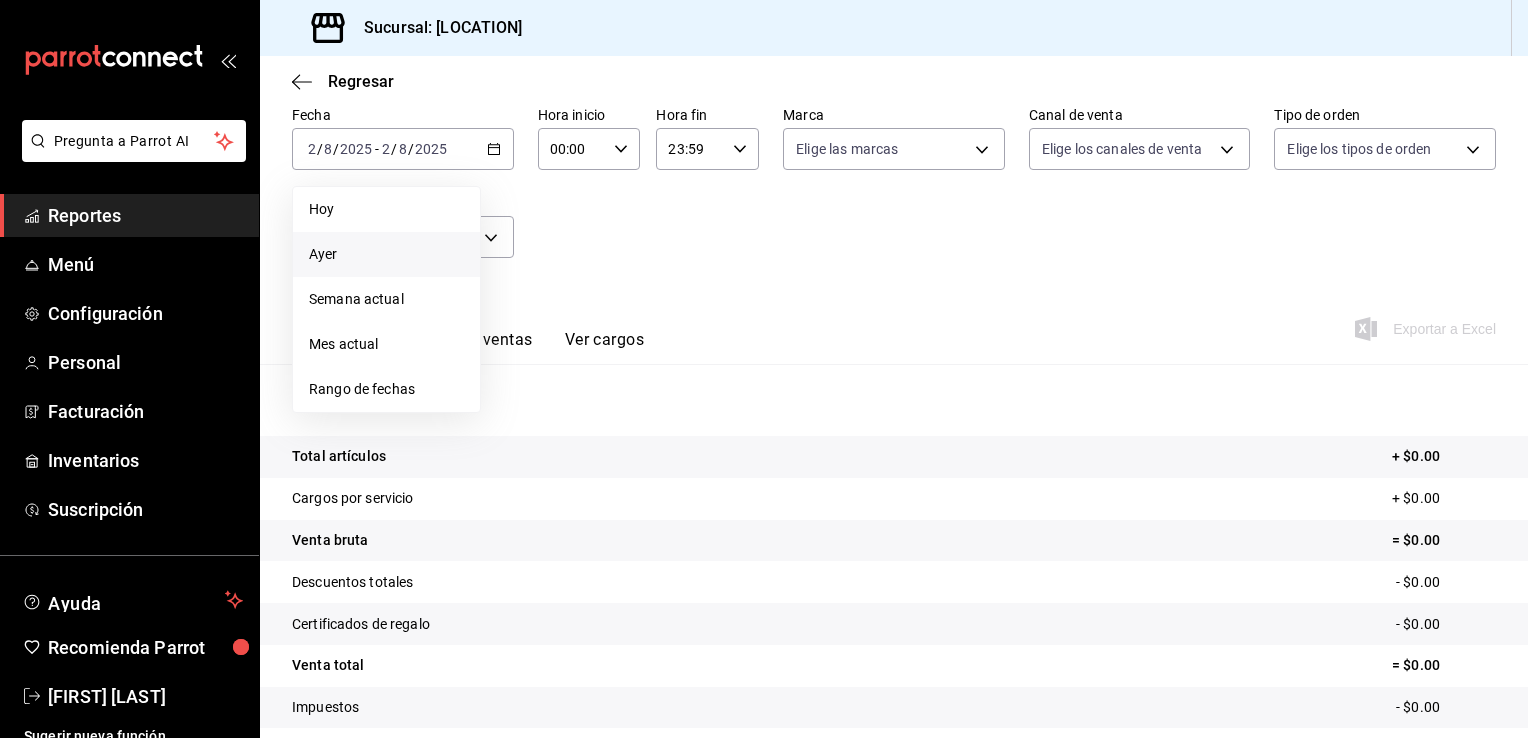 click on "Ayer" at bounding box center [386, 254] 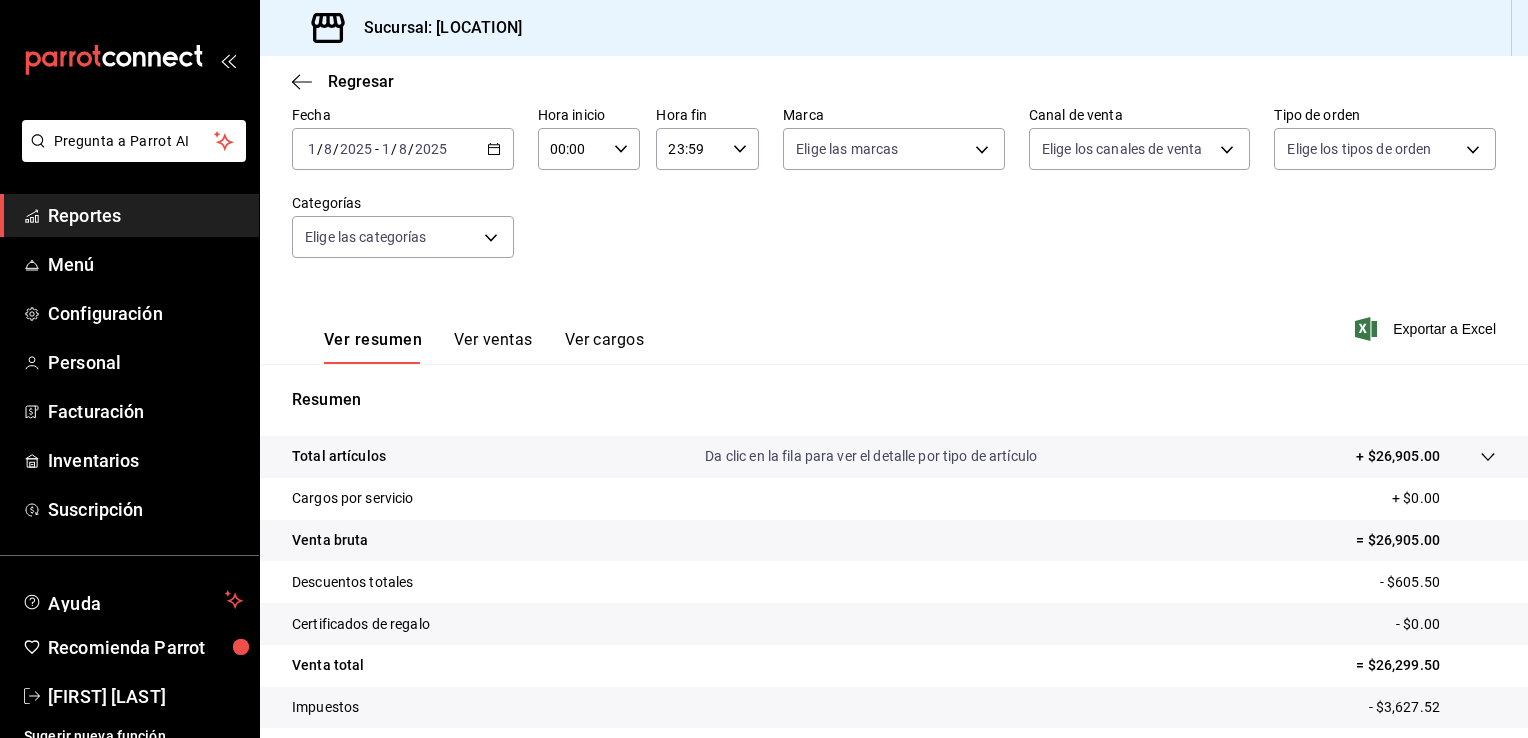 click on "Ver ventas" at bounding box center [493, 347] 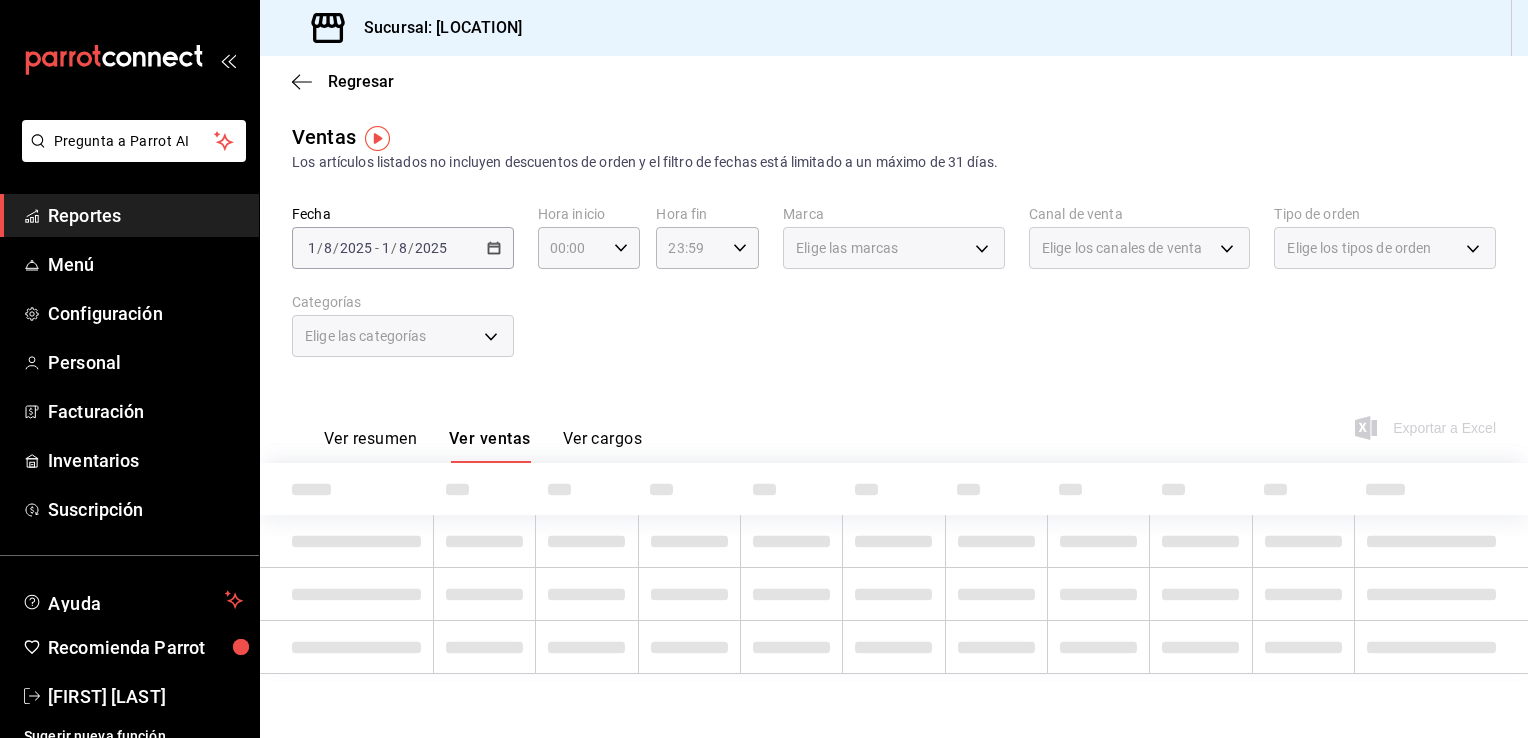 scroll, scrollTop: 0, scrollLeft: 0, axis: both 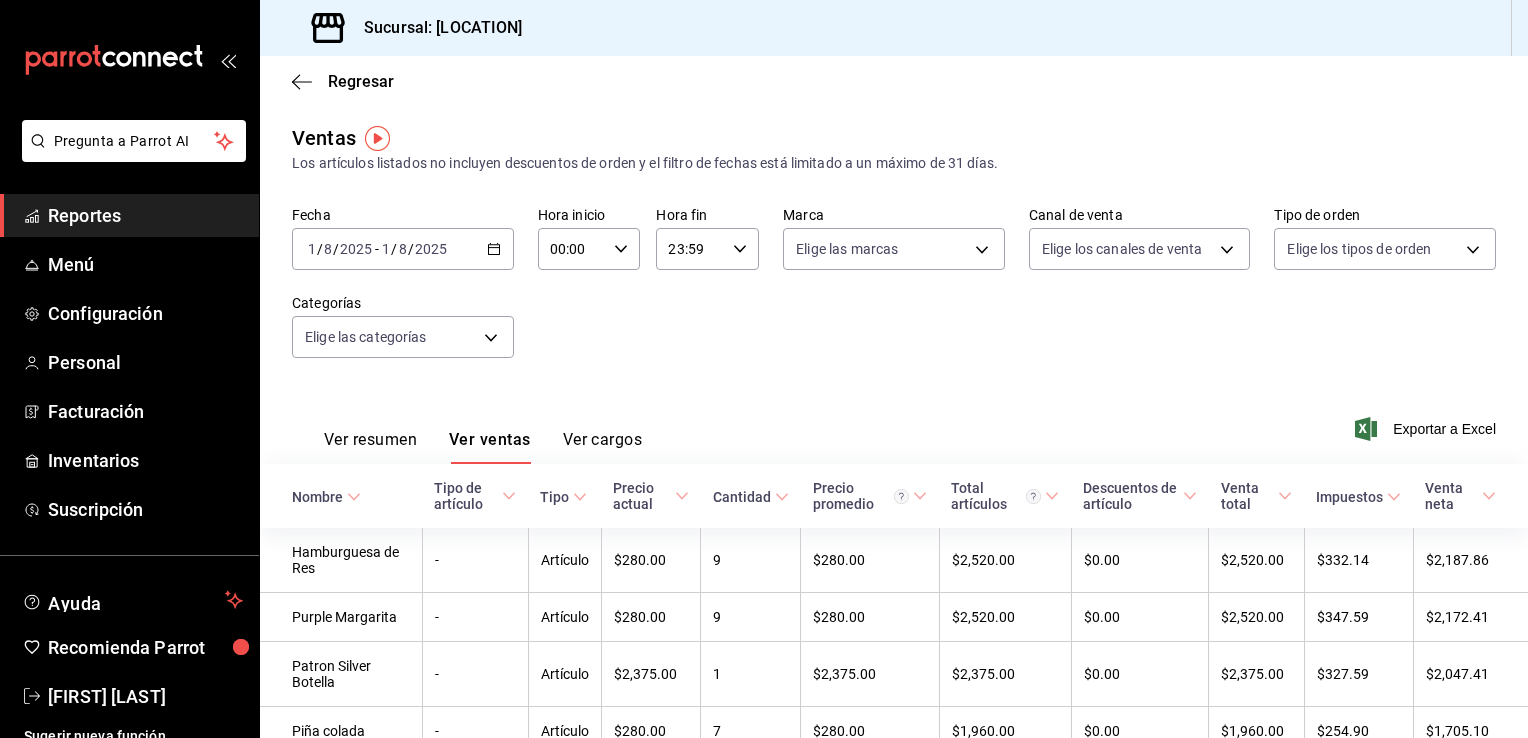 click on "Ventas Los artículos listados no incluyen descuentos de orden y el filtro de fechas está limitado a un máximo de 31 días." at bounding box center (894, 148) 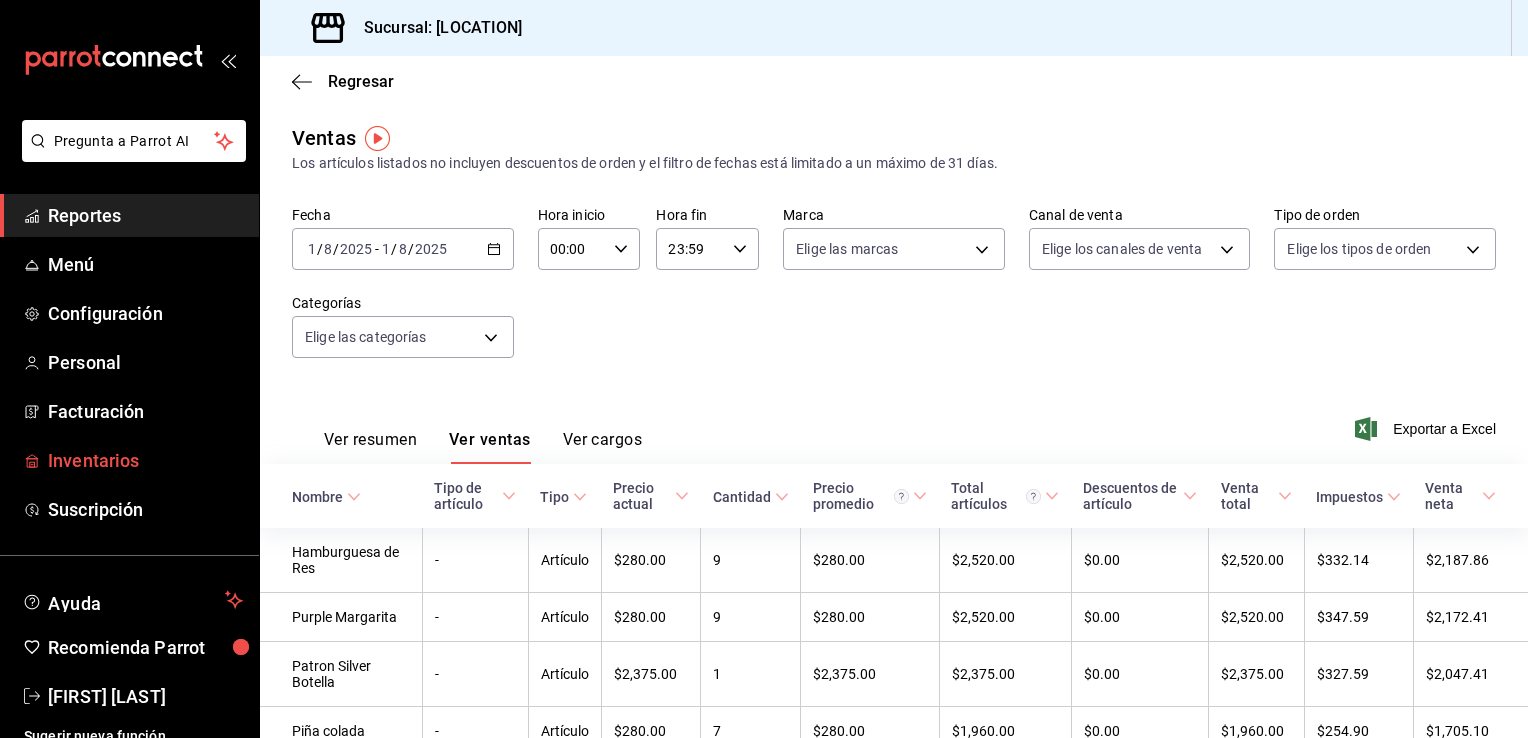 click on "Inventarios" at bounding box center (145, 460) 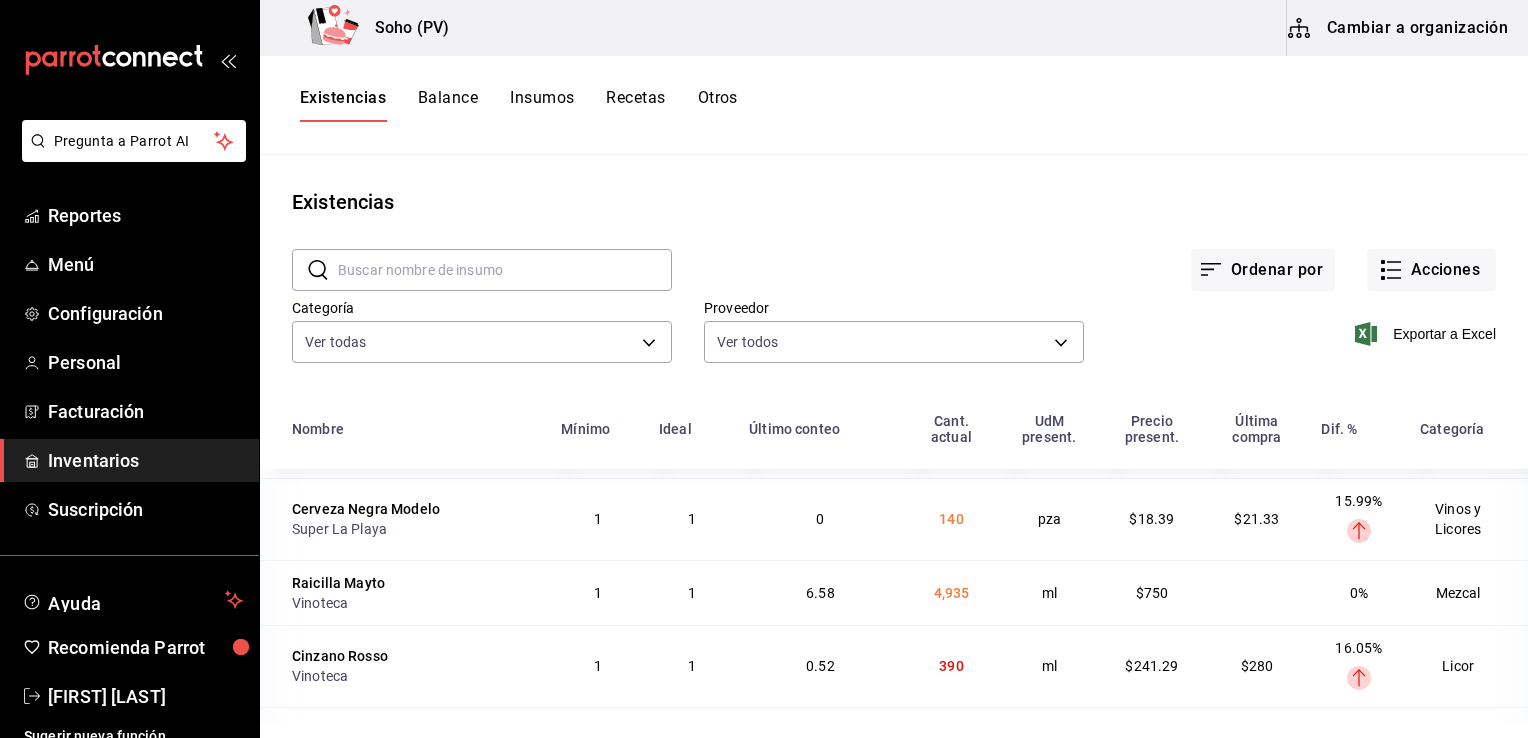 scroll, scrollTop: 1600, scrollLeft: 0, axis: vertical 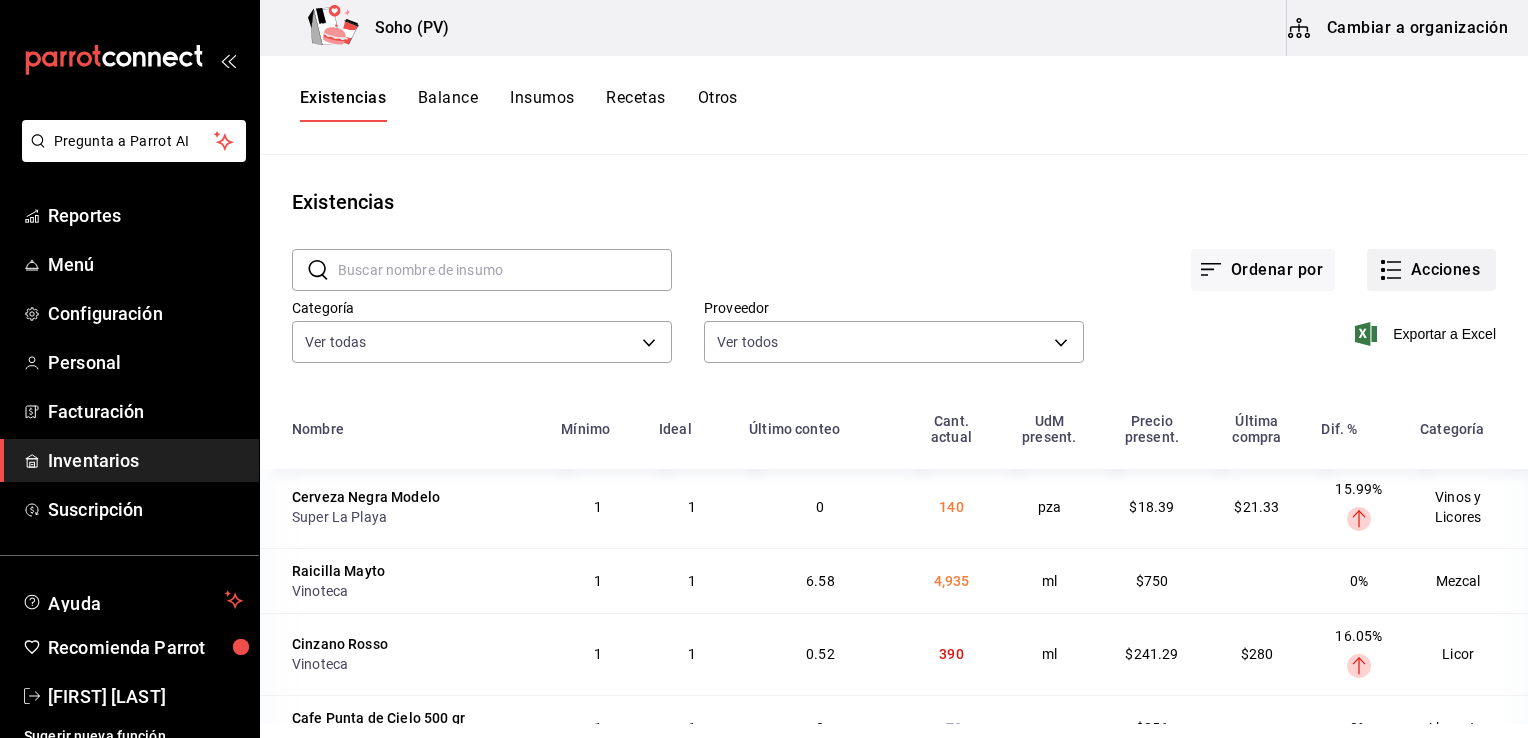 click on "Acciones" at bounding box center [1431, 270] 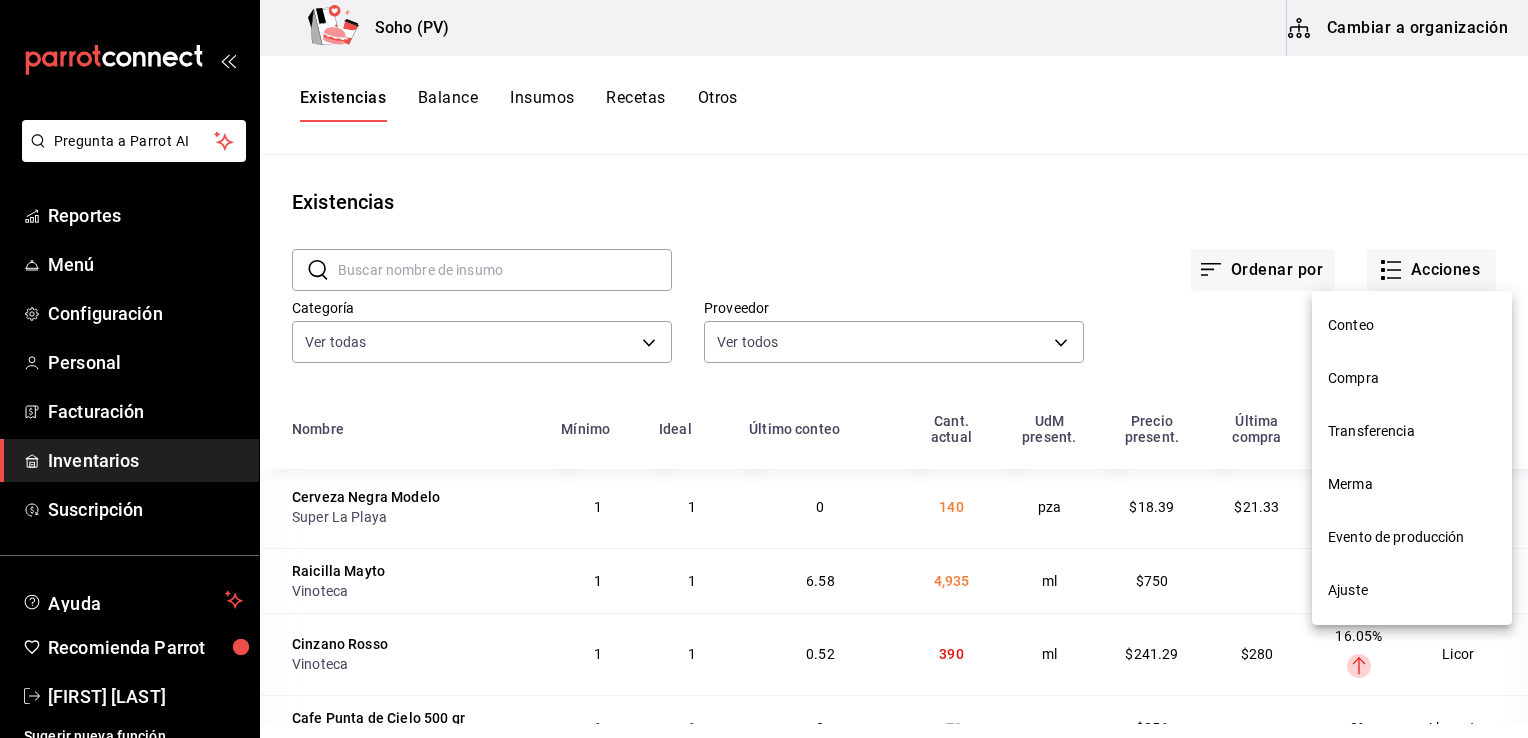 click on "Conteo" at bounding box center [1412, 325] 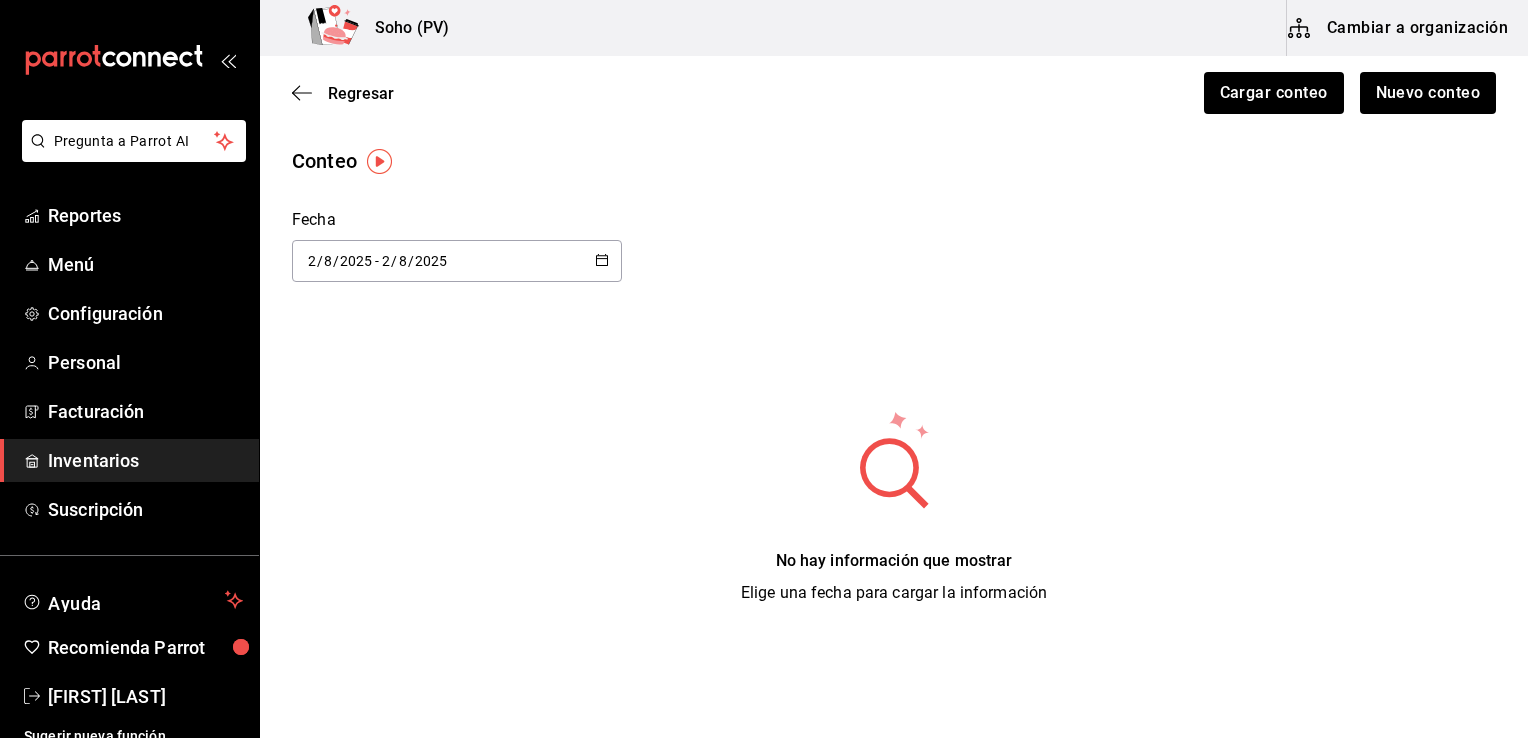 click at bounding box center (379, 161) 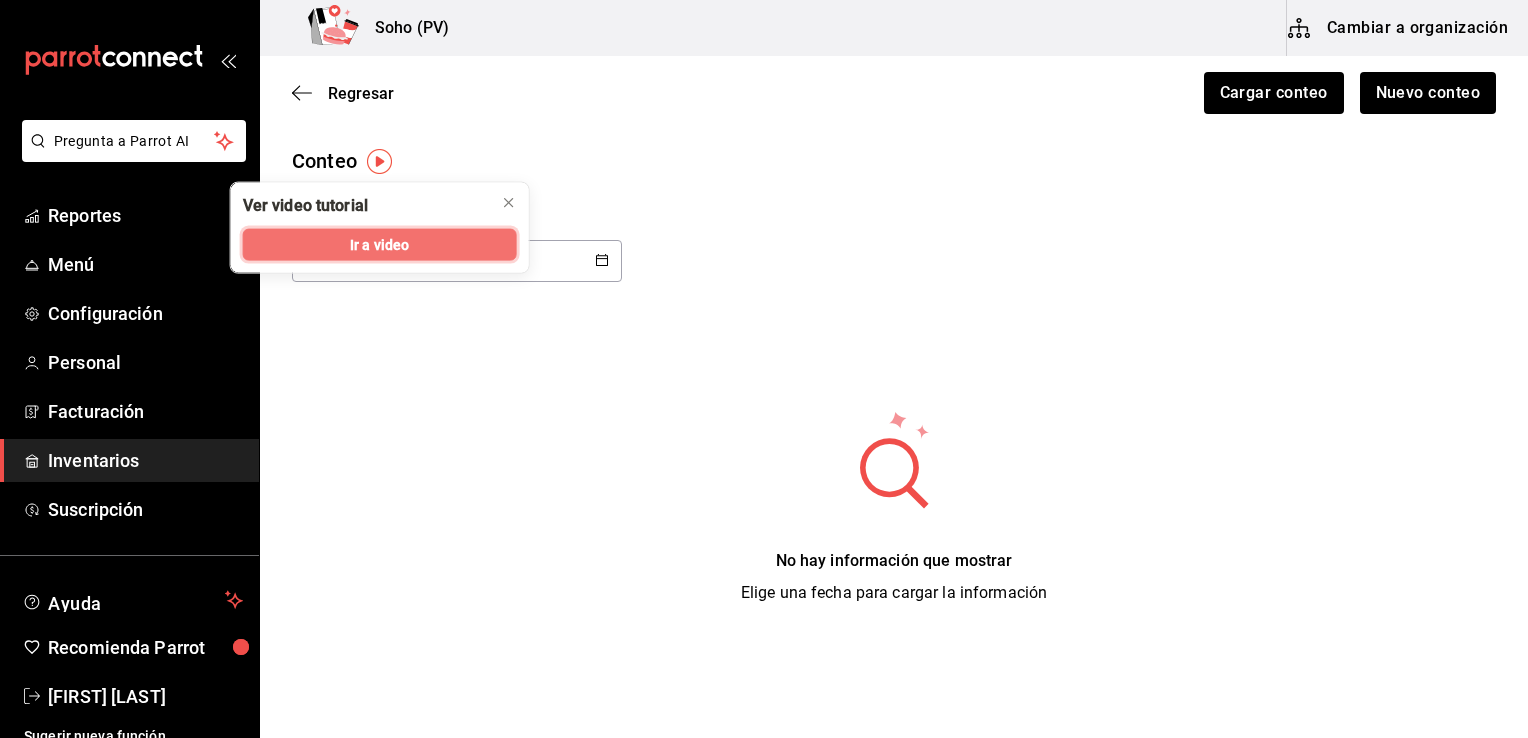 click on "Ir a video" at bounding box center (379, 244) 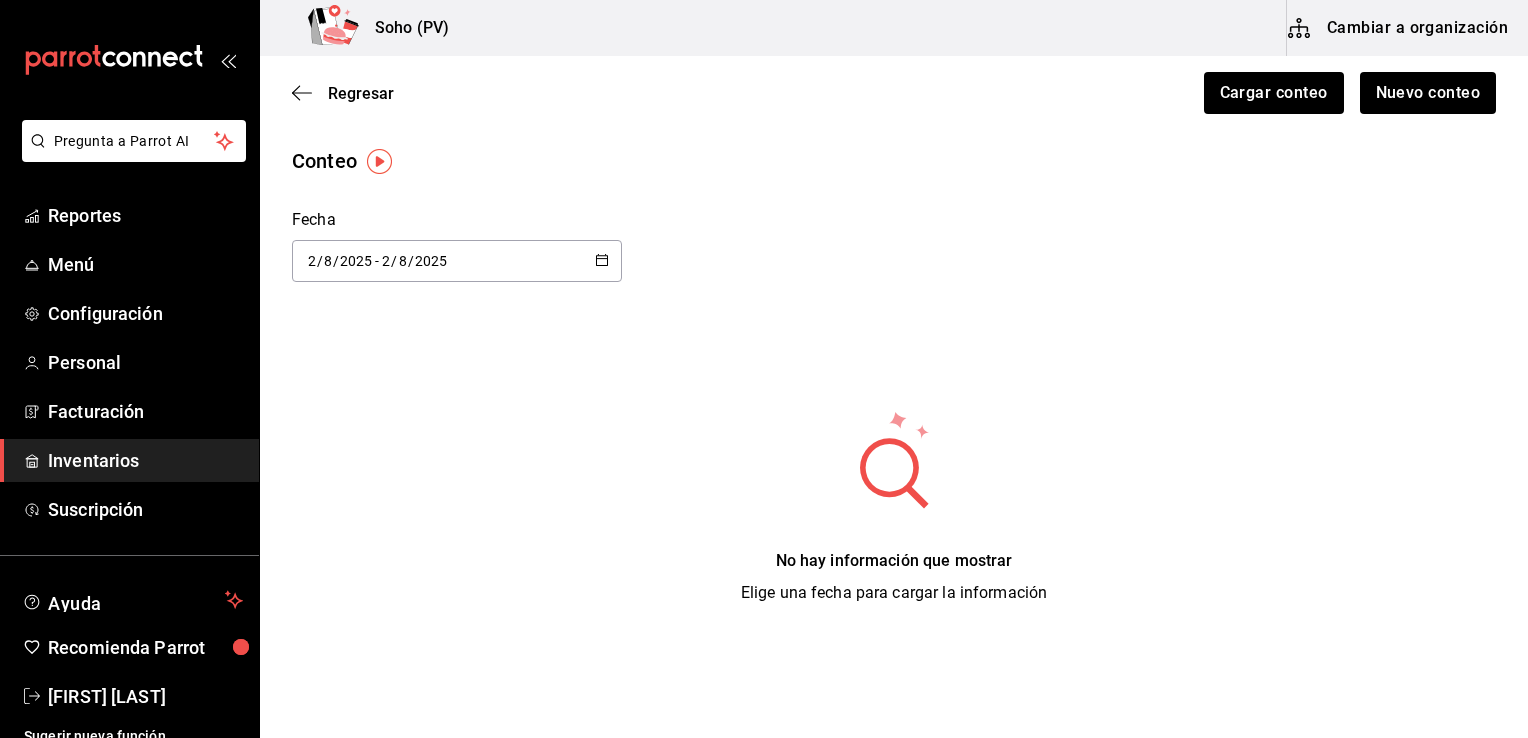 click 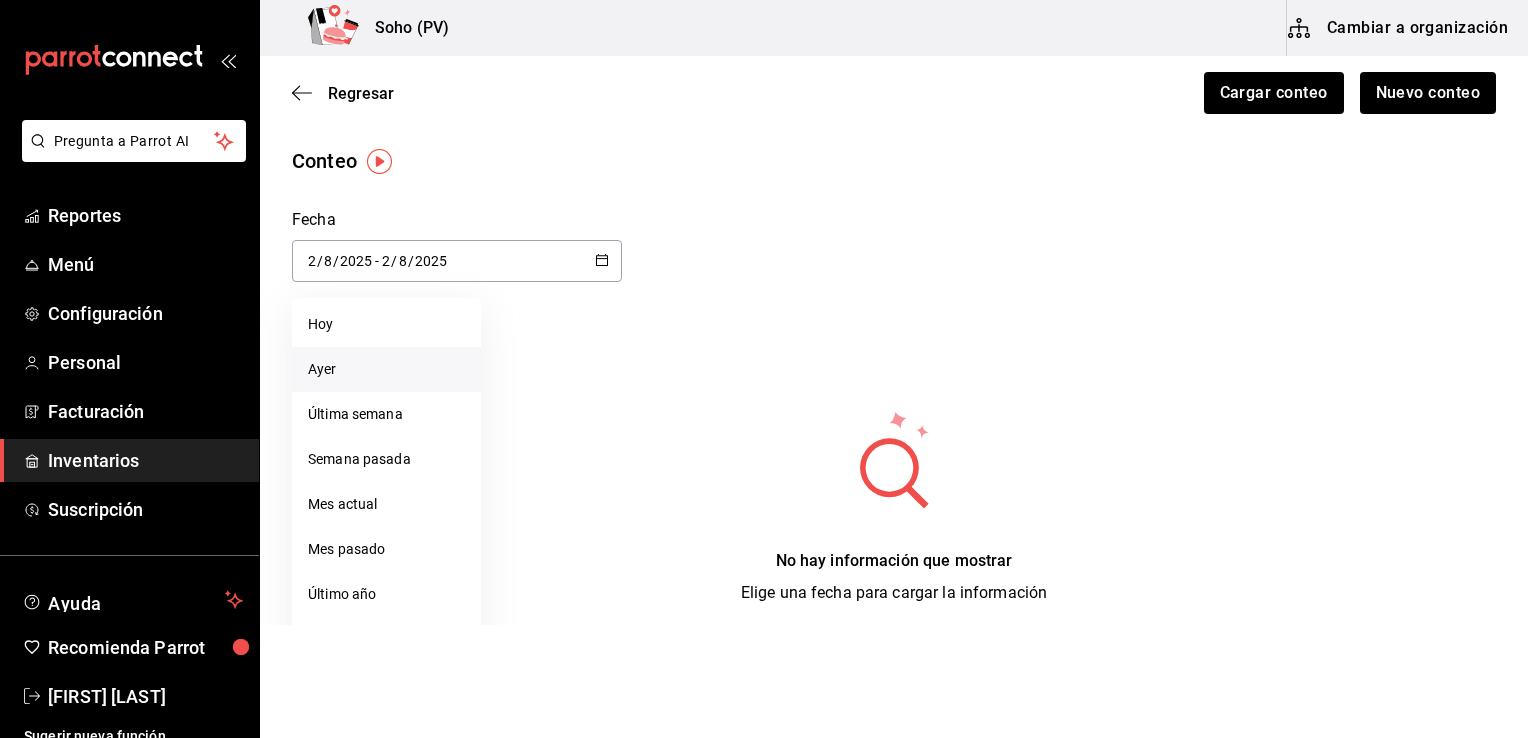 click on "Ayer" at bounding box center (386, 369) 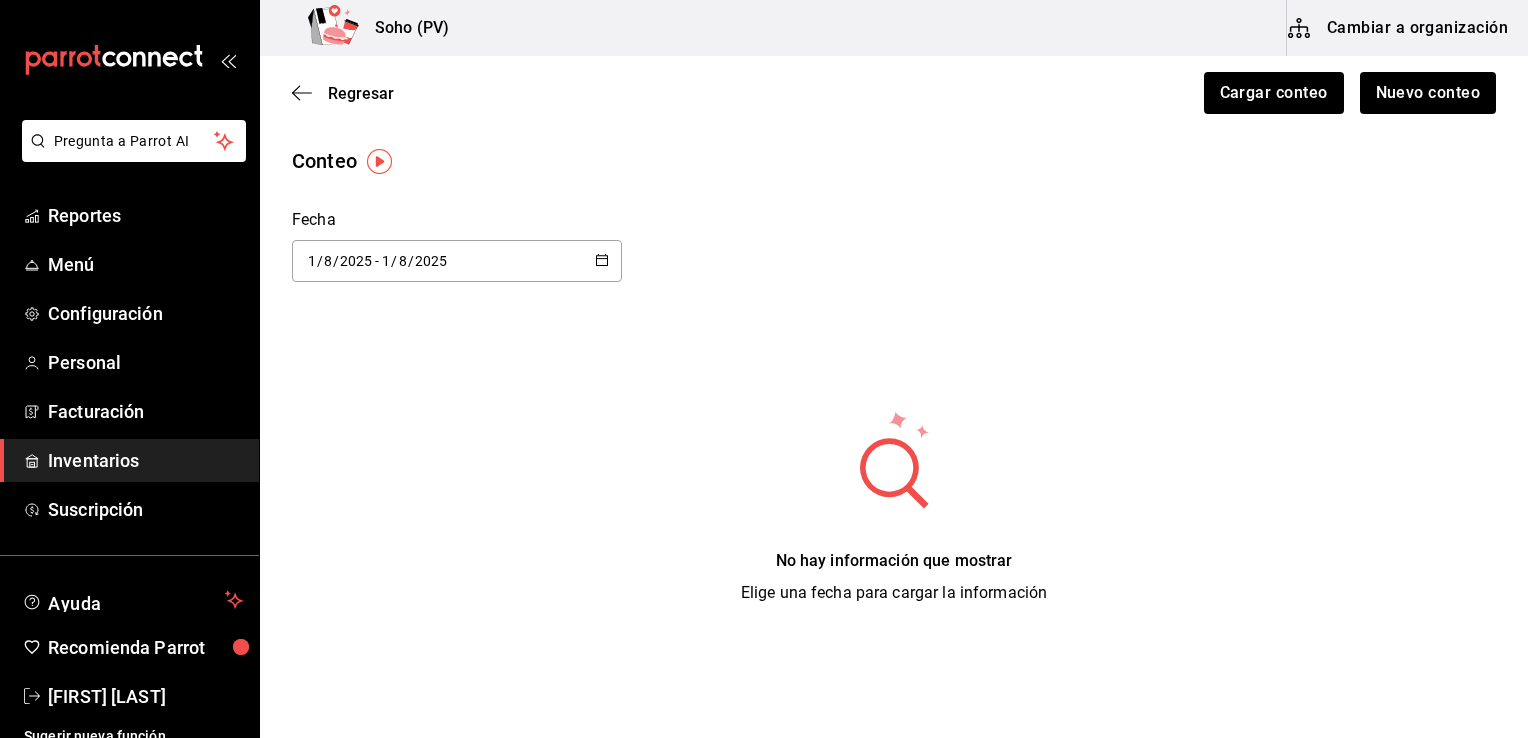click 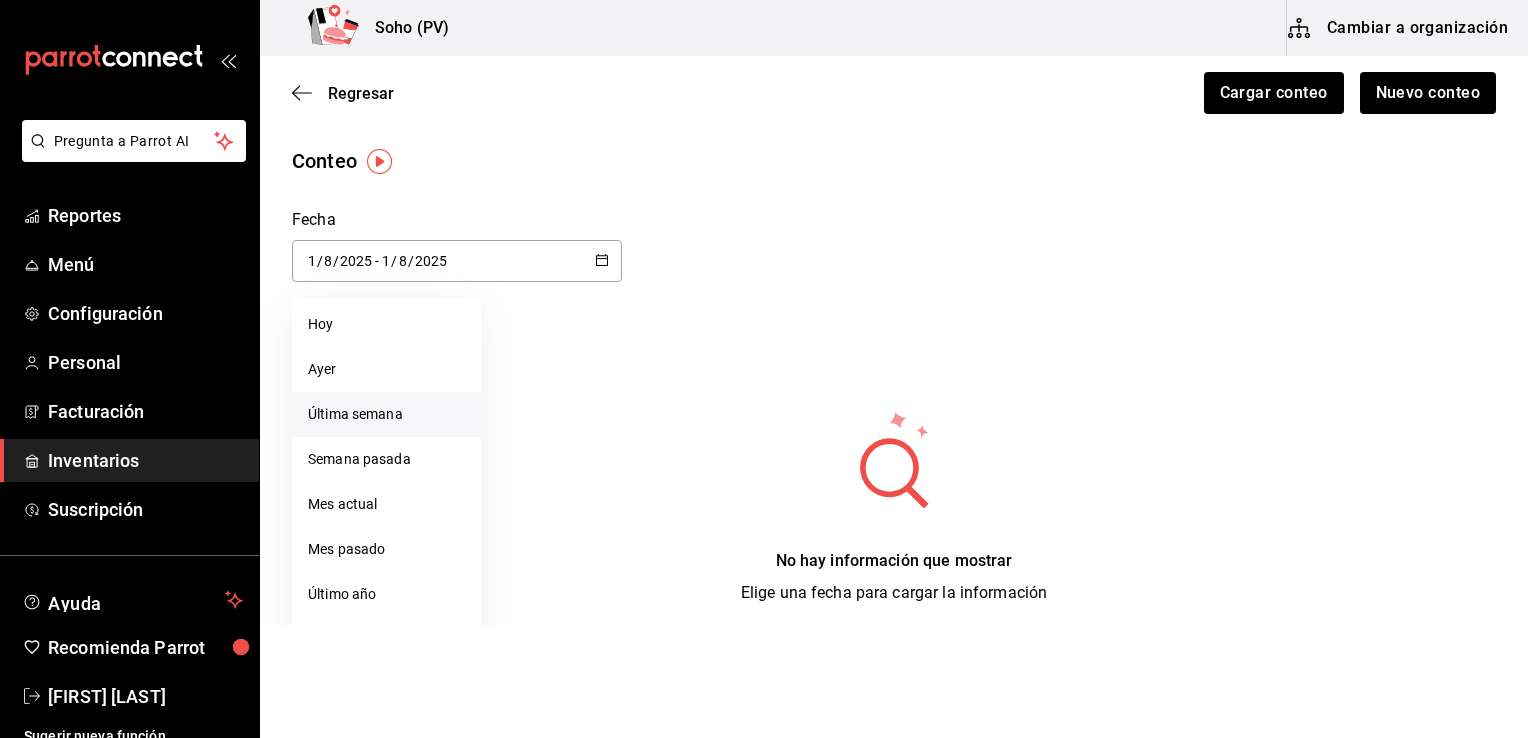 click on "Última semana" at bounding box center [386, 414] 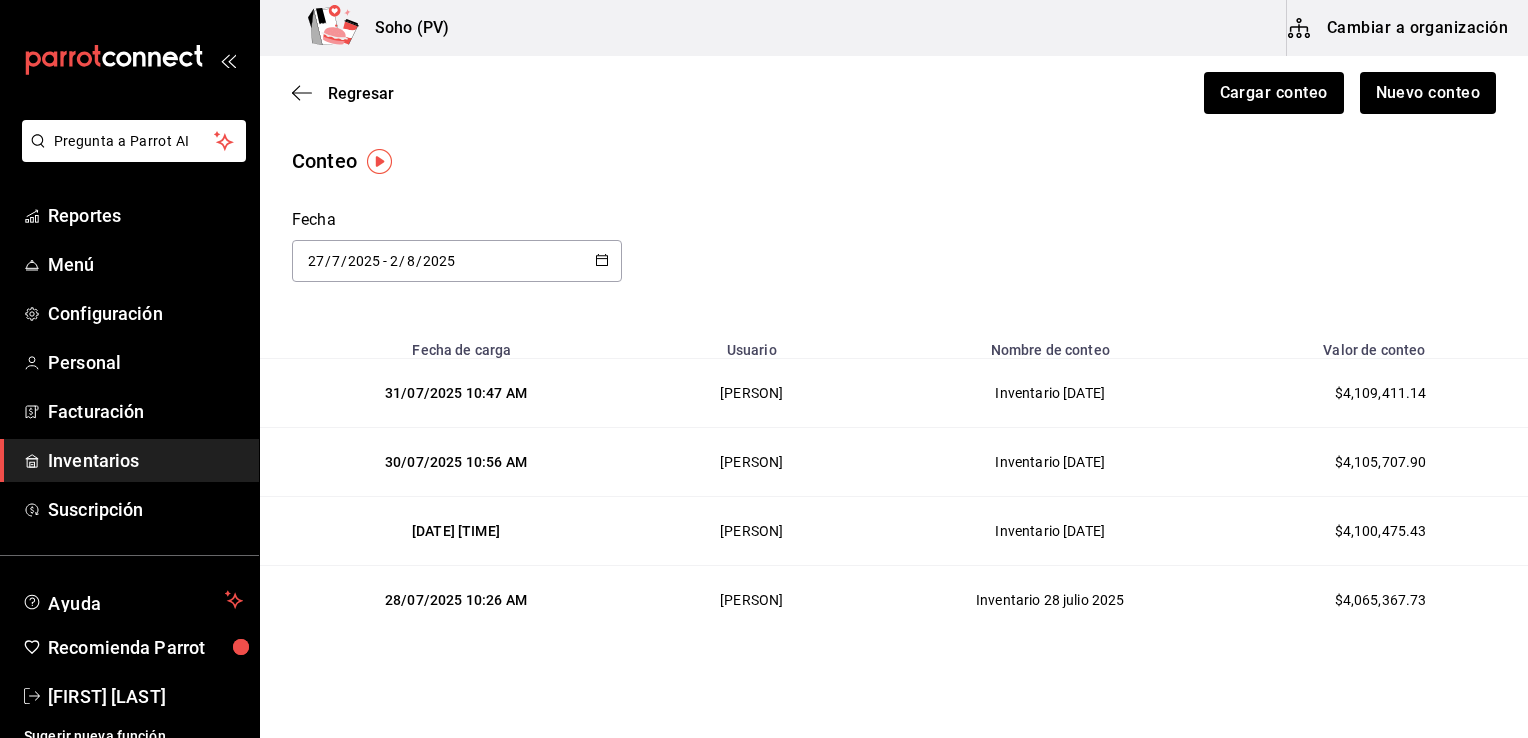 click on "Inventario [DATE]" at bounding box center [1050, 393] 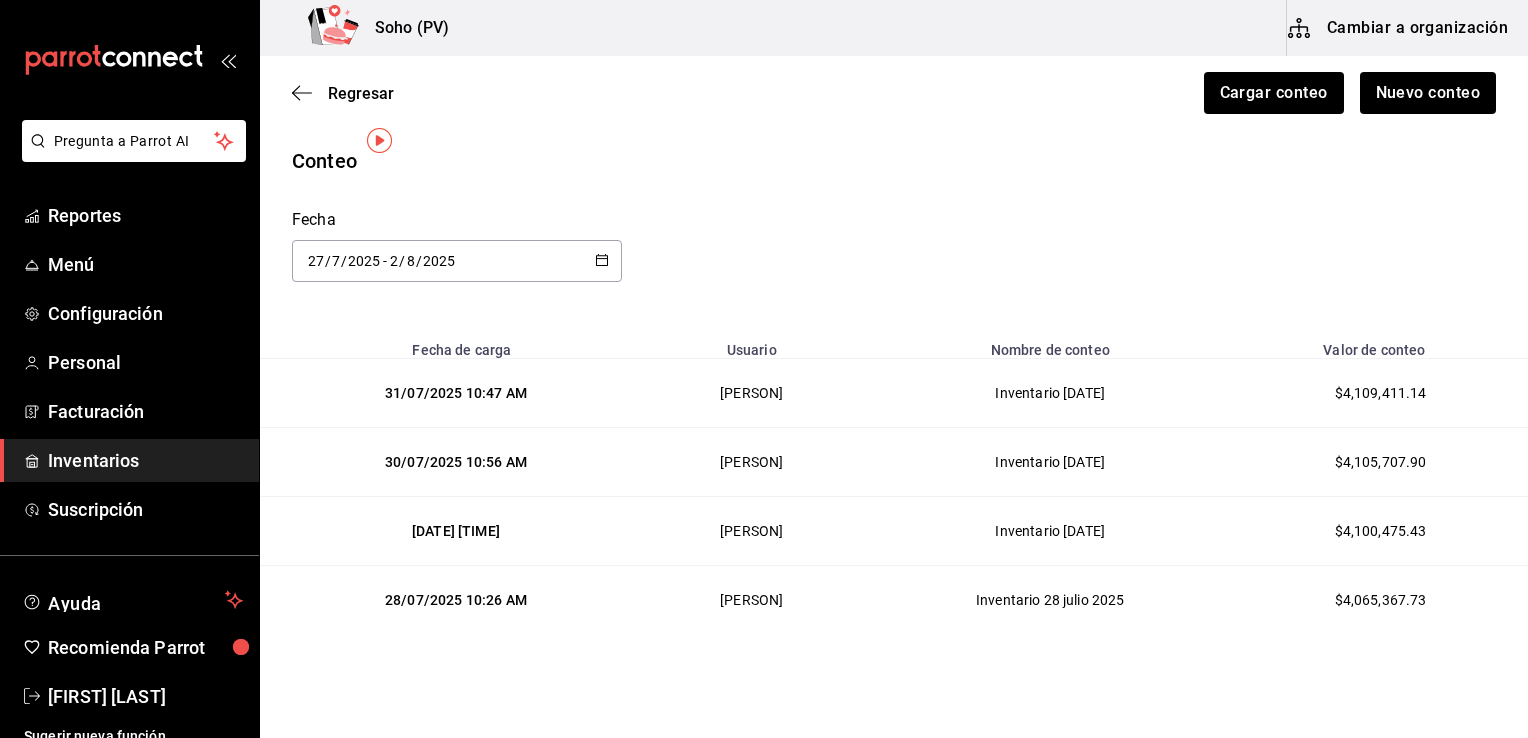 scroll, scrollTop: 40, scrollLeft: 0, axis: vertical 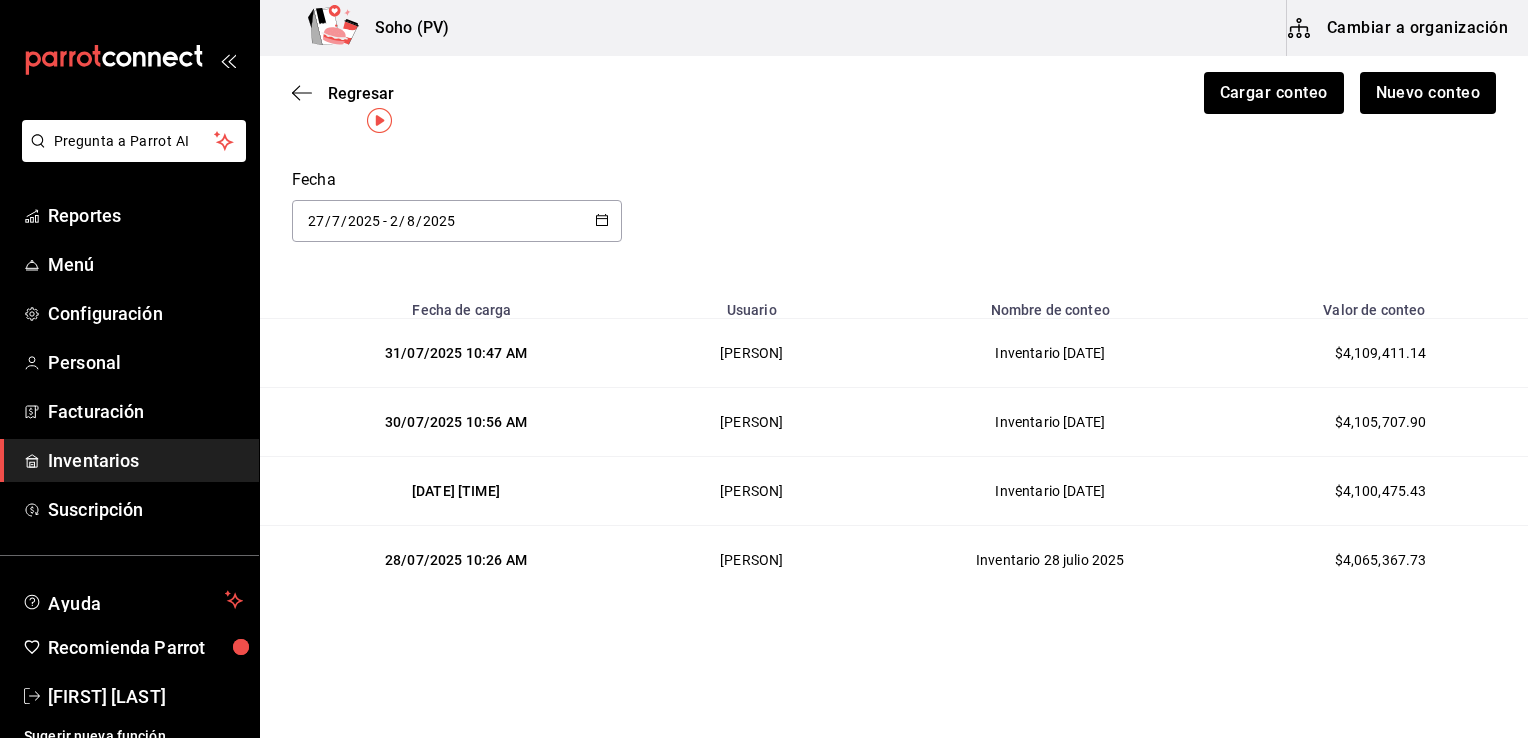 click on "Inventarios" at bounding box center [145, 460] 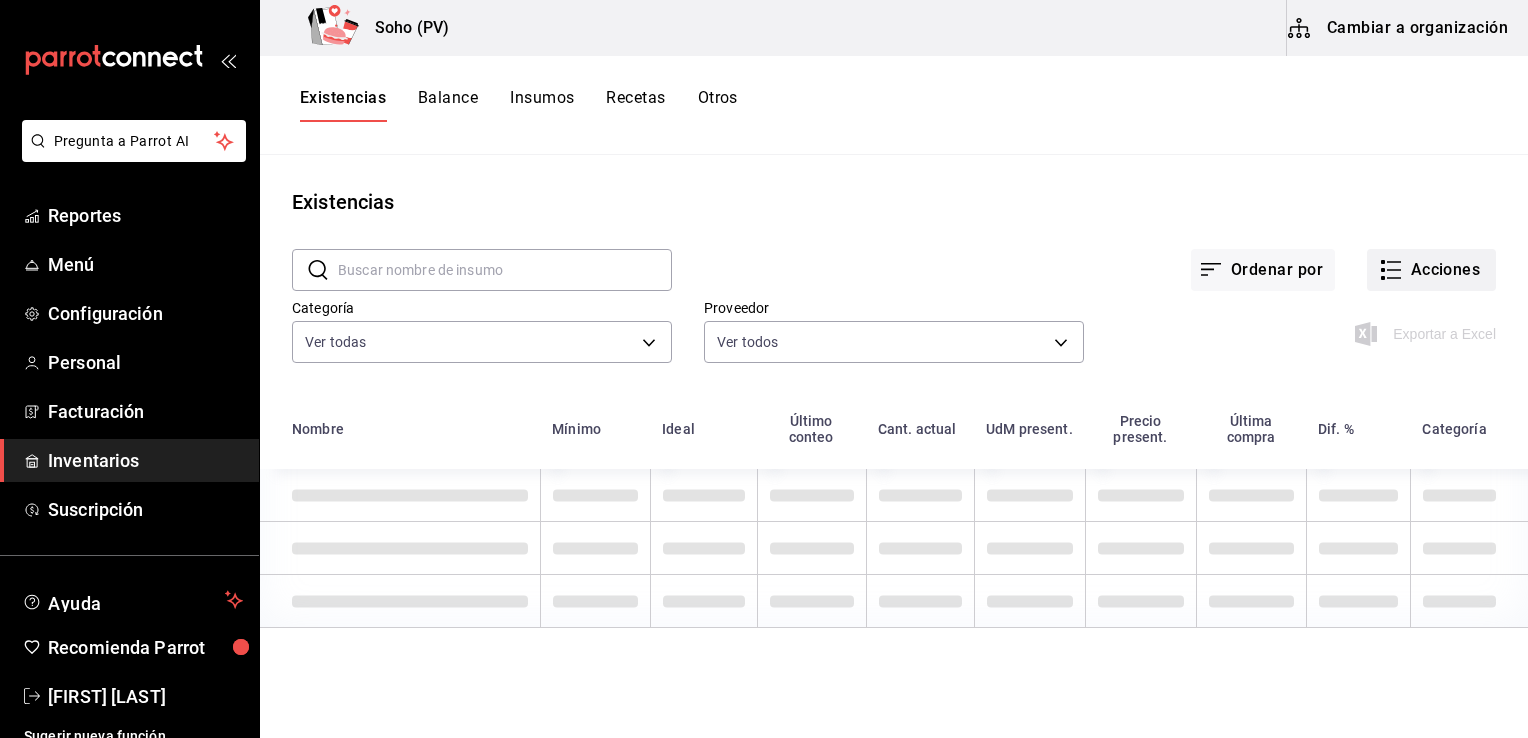 click on "Acciones" at bounding box center (1431, 270) 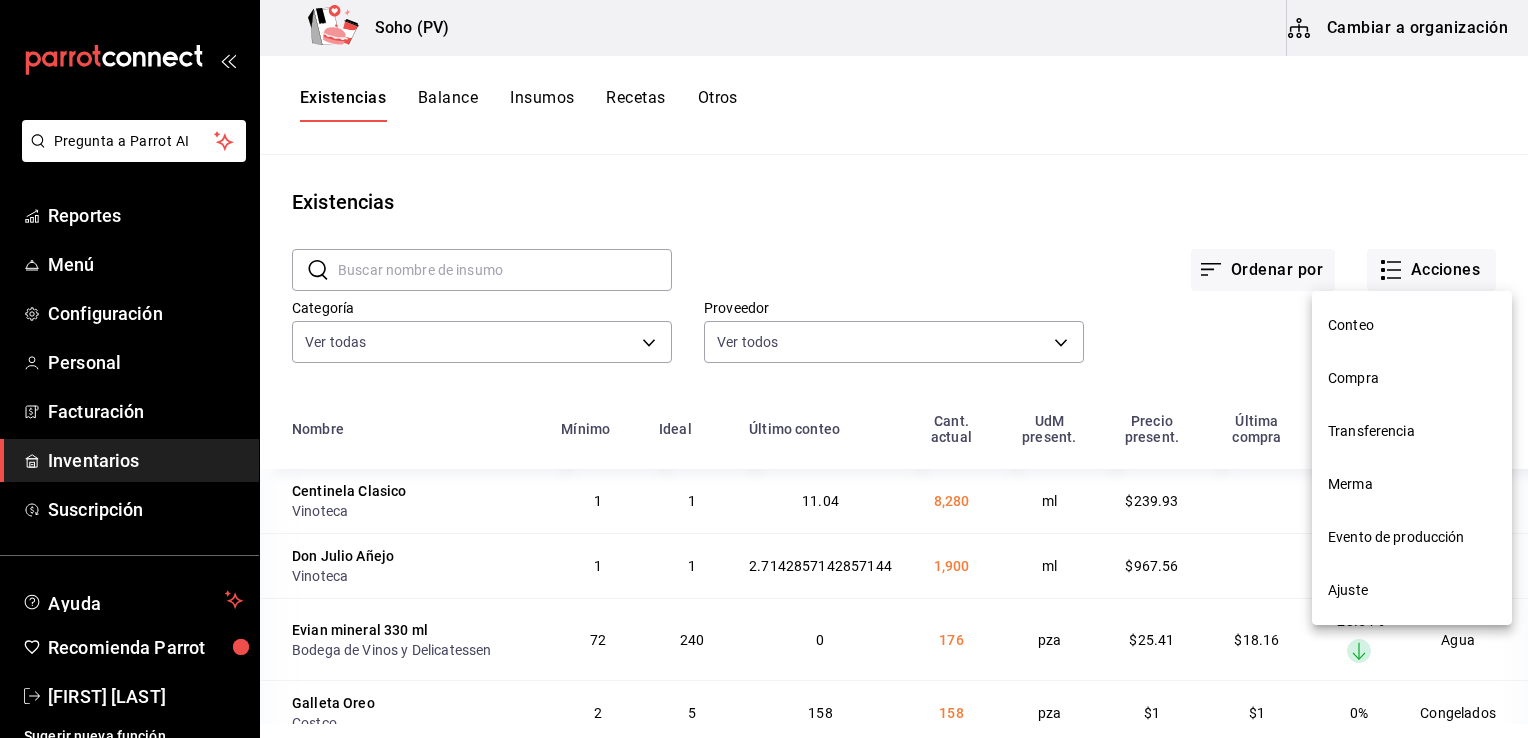 click on "Conteo" at bounding box center (1412, 325) 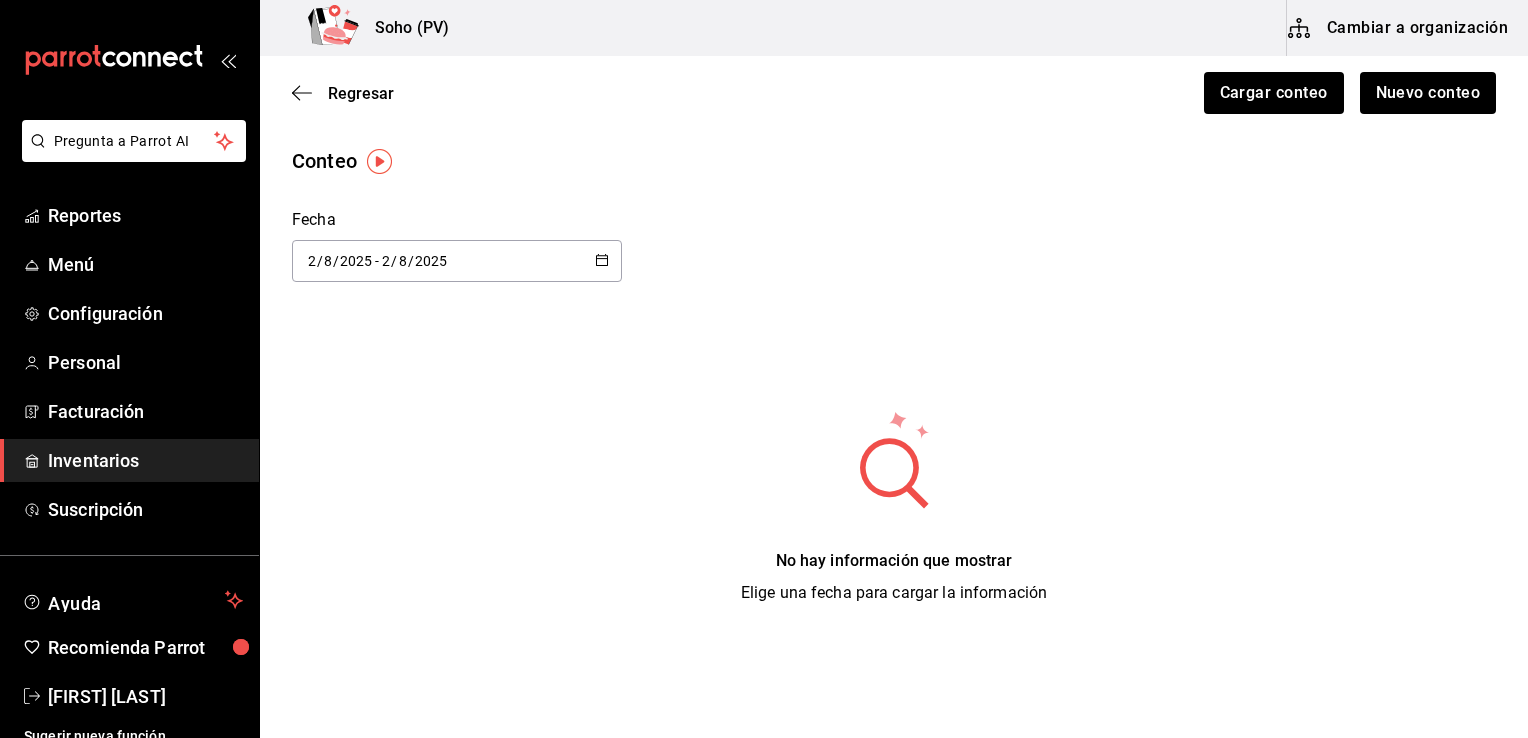 click on "2025-08-02 2 / 8 / 2025 - 2025-08-02 2 / 8 / 2025" at bounding box center (457, 261) 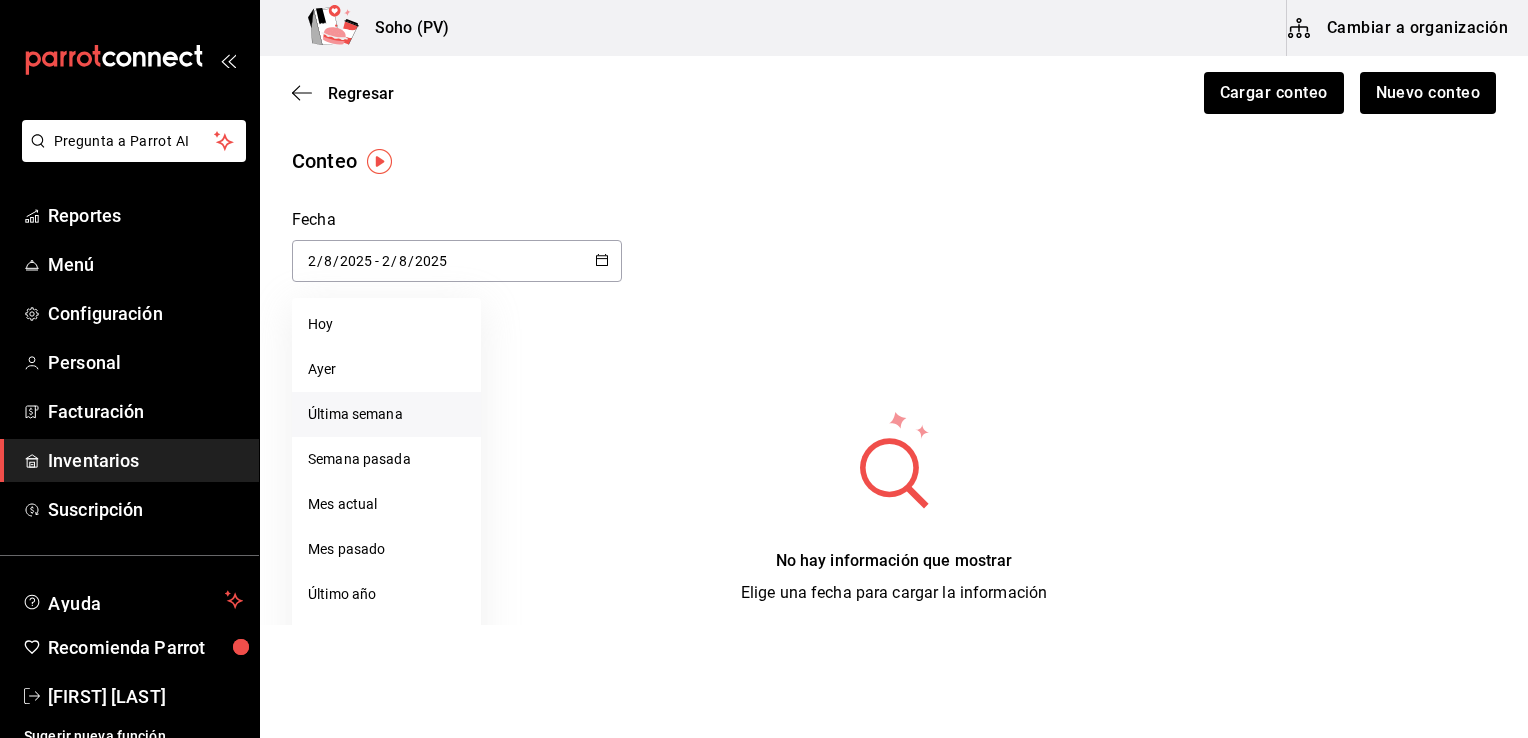 click on "Última semana" at bounding box center [386, 414] 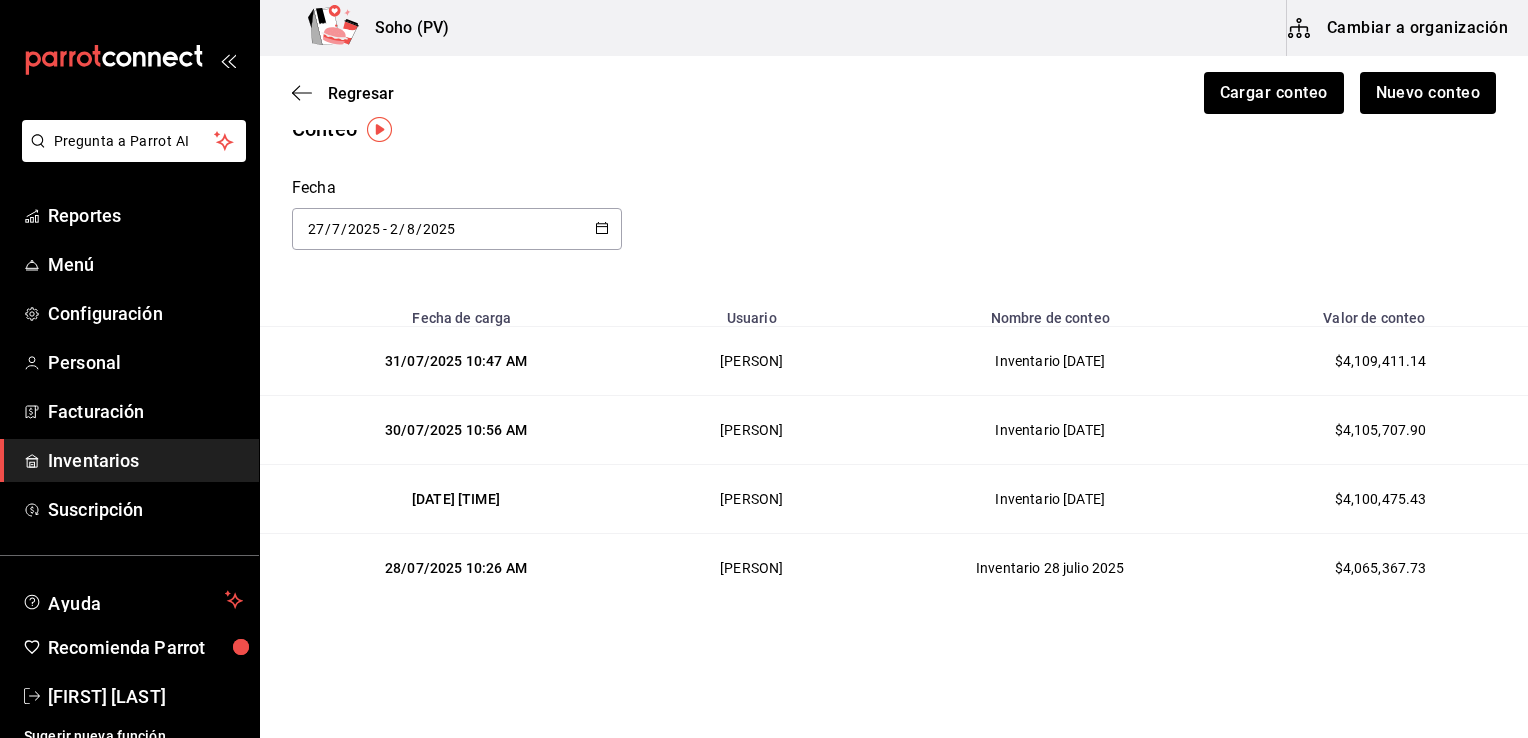 scroll, scrollTop: 40, scrollLeft: 0, axis: vertical 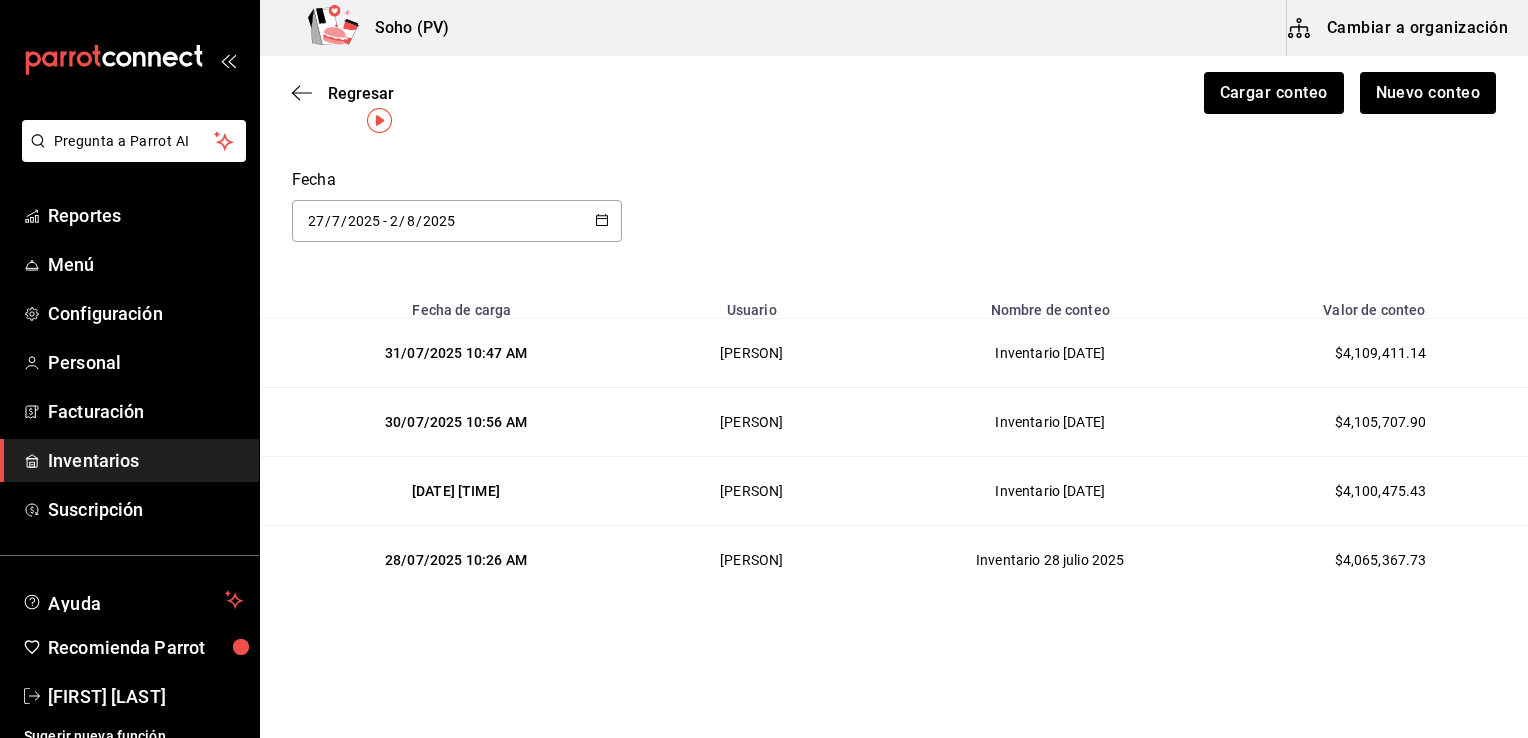 click on "31/07/2025 10:47 AM" at bounding box center [452, 353] 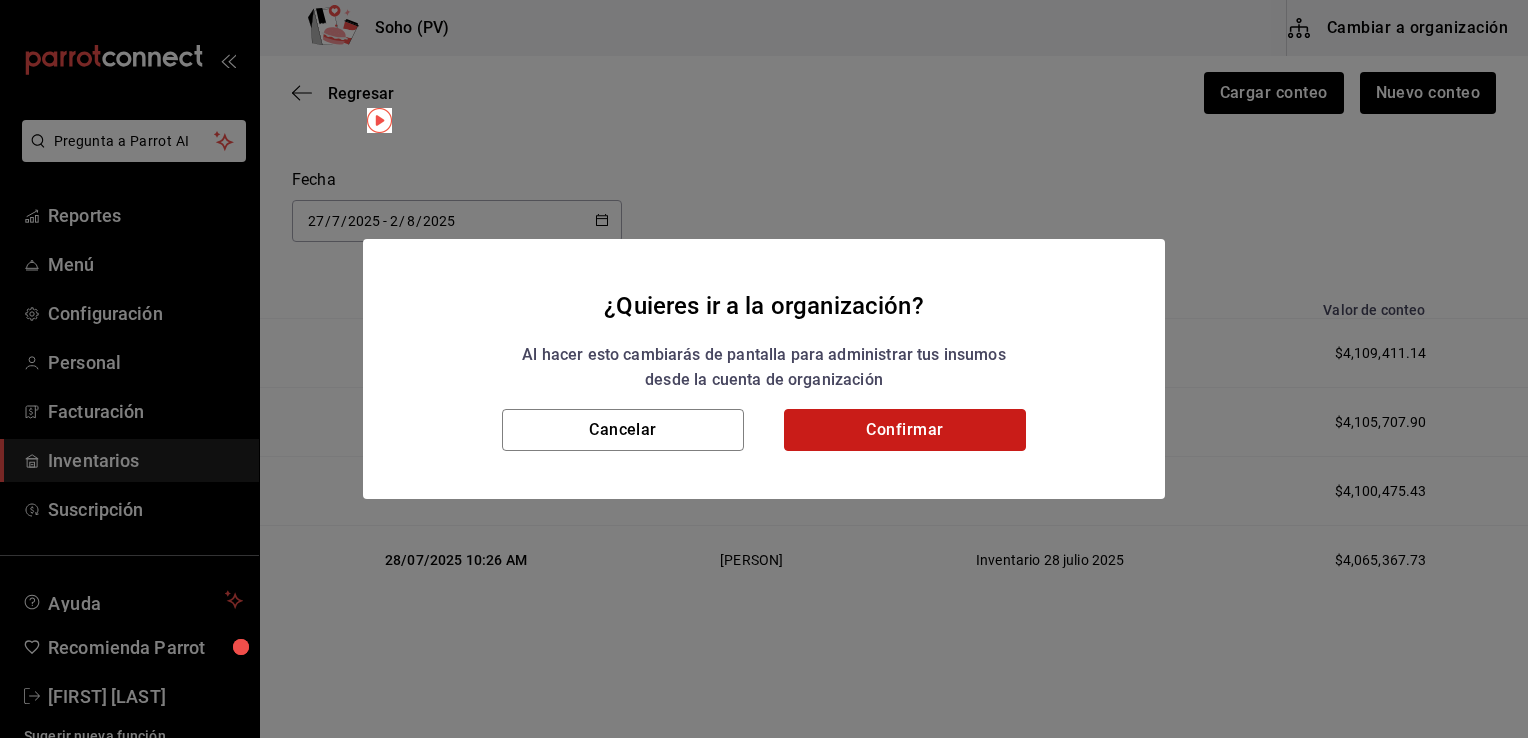 click on "Confirmar" at bounding box center [905, 430] 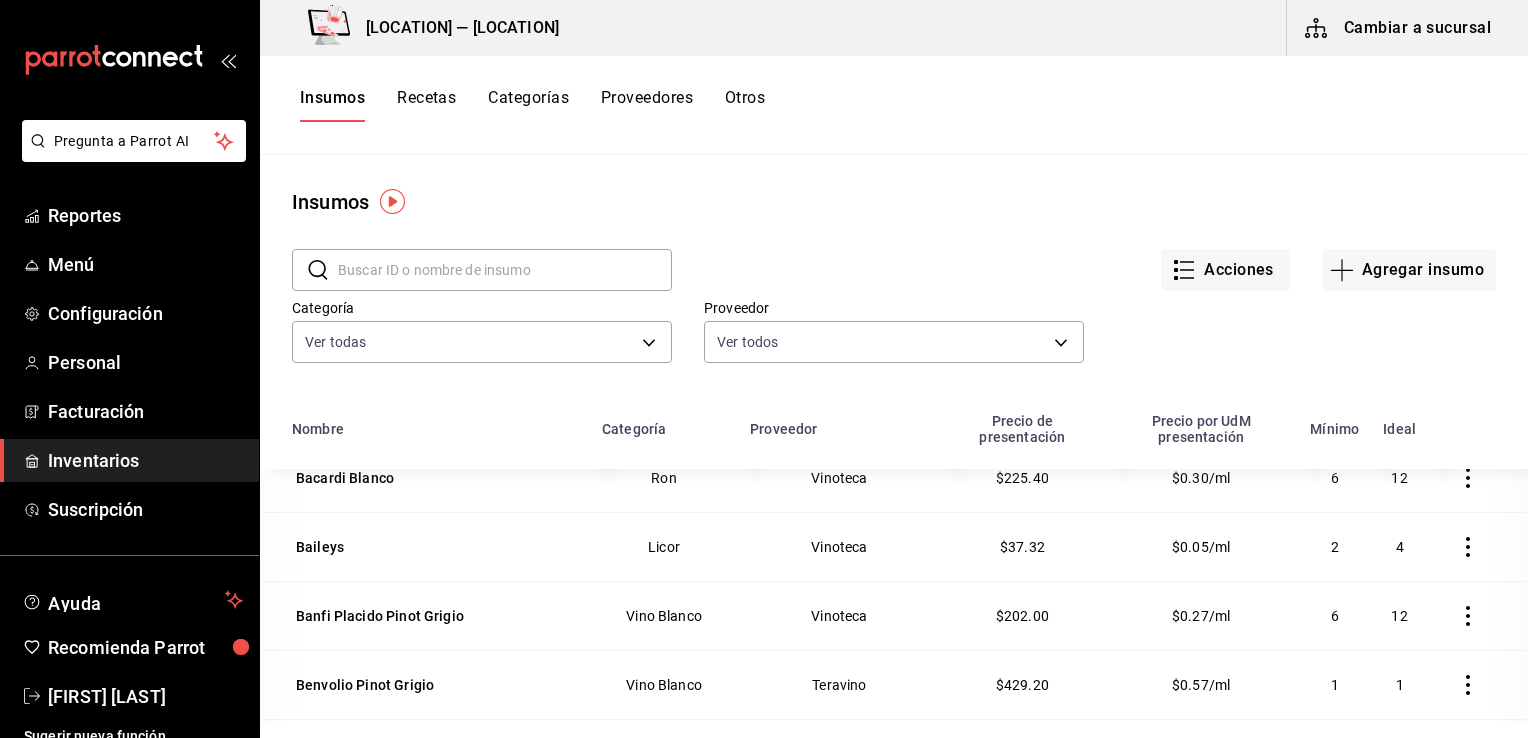 scroll, scrollTop: 600, scrollLeft: 0, axis: vertical 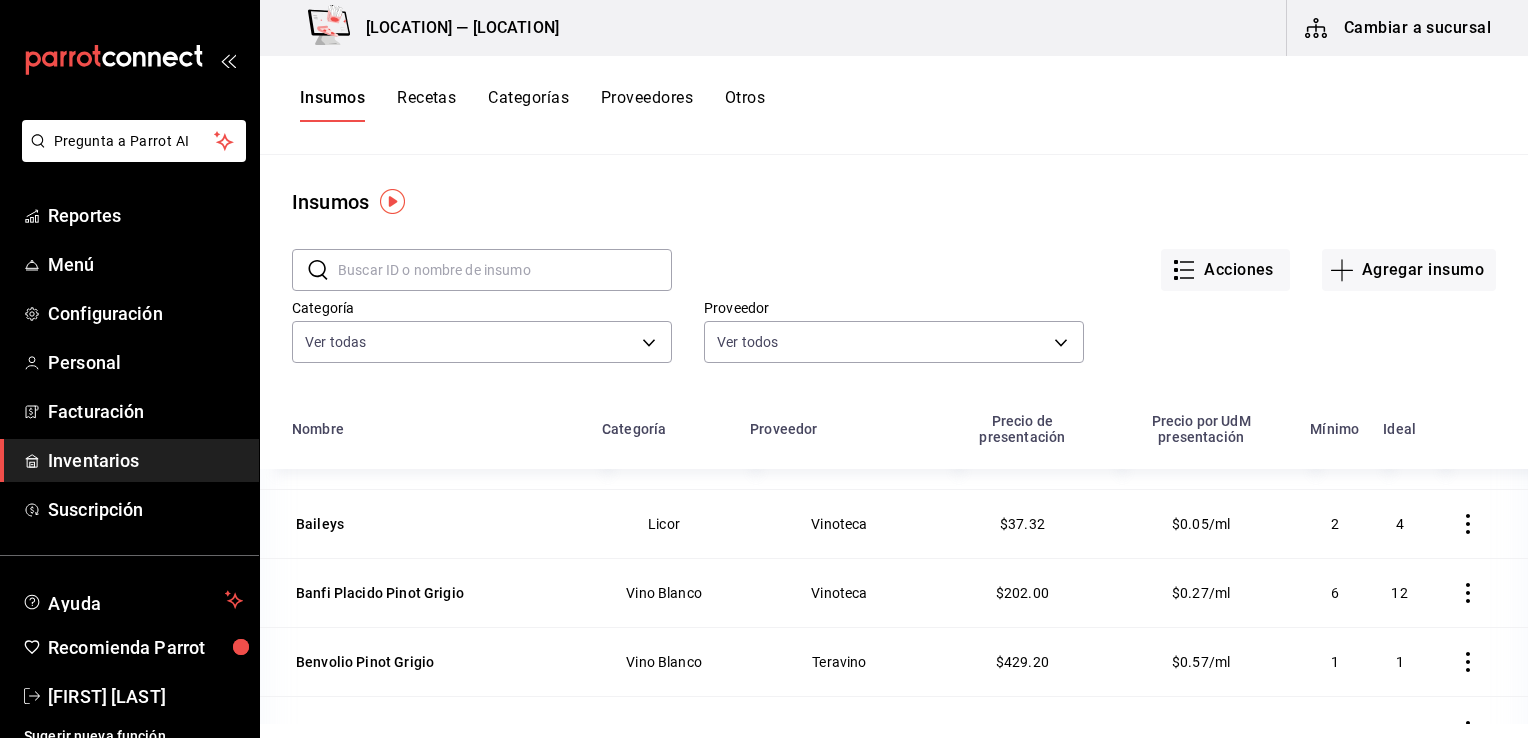 click at bounding box center [392, 201] 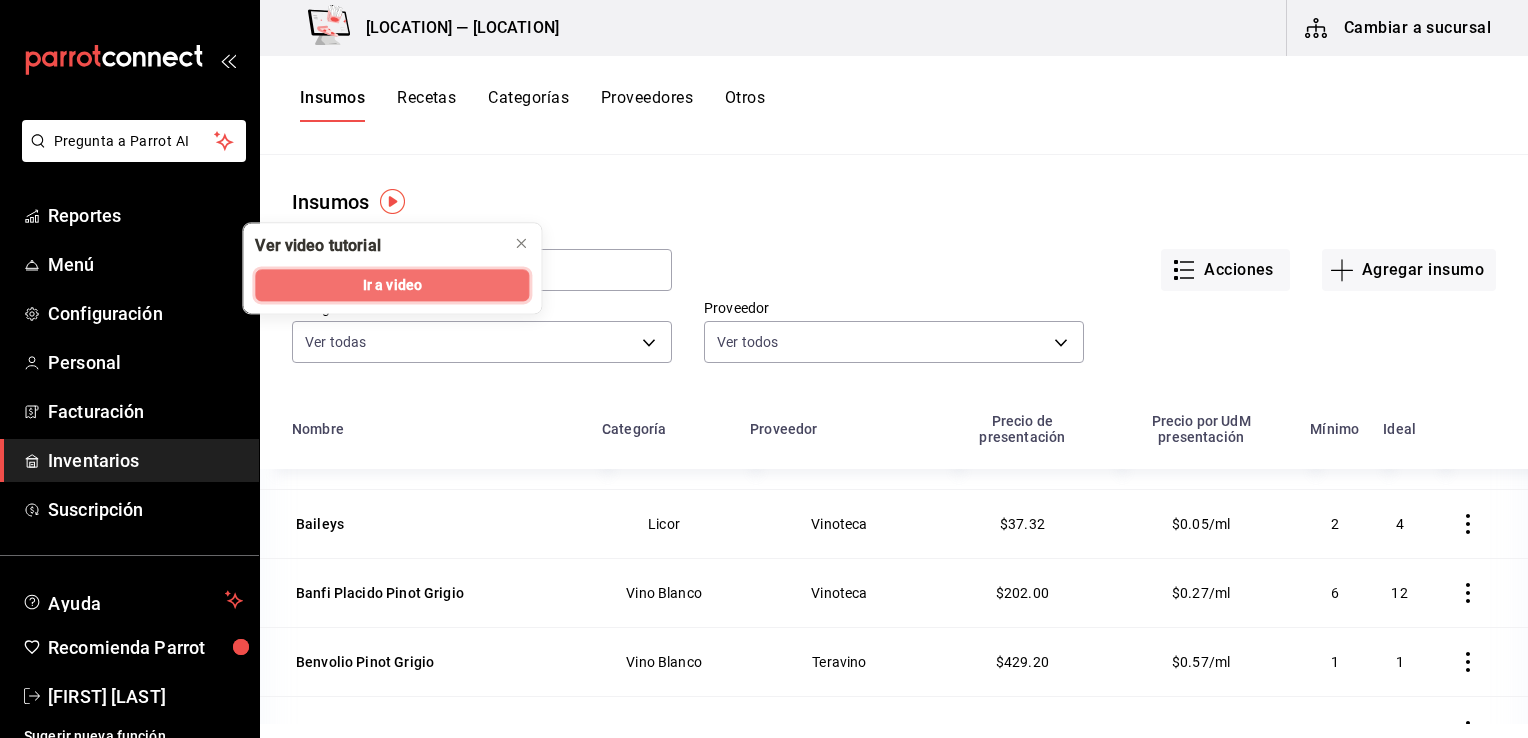click on "Ir a video" at bounding box center (392, 285) 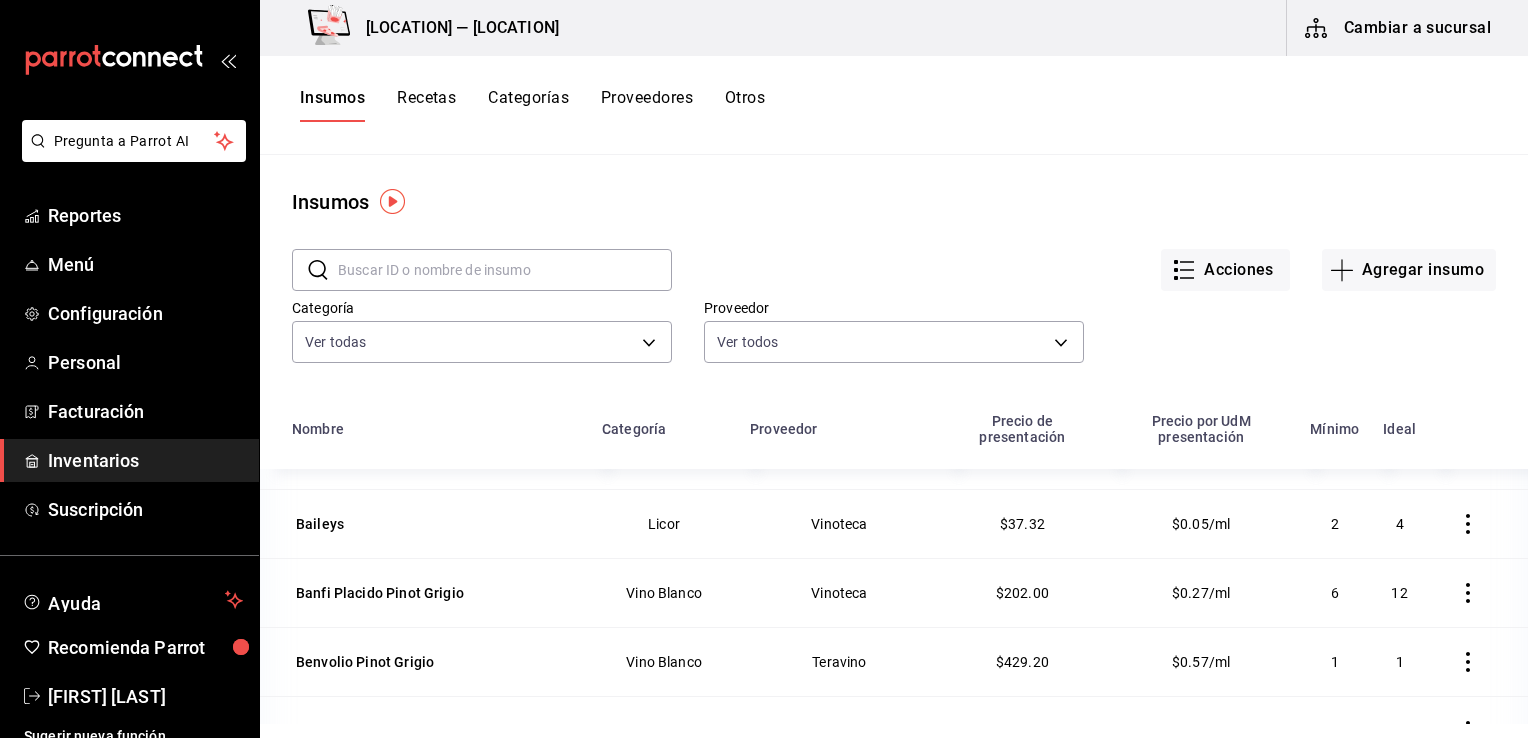 click at bounding box center (505, 270) 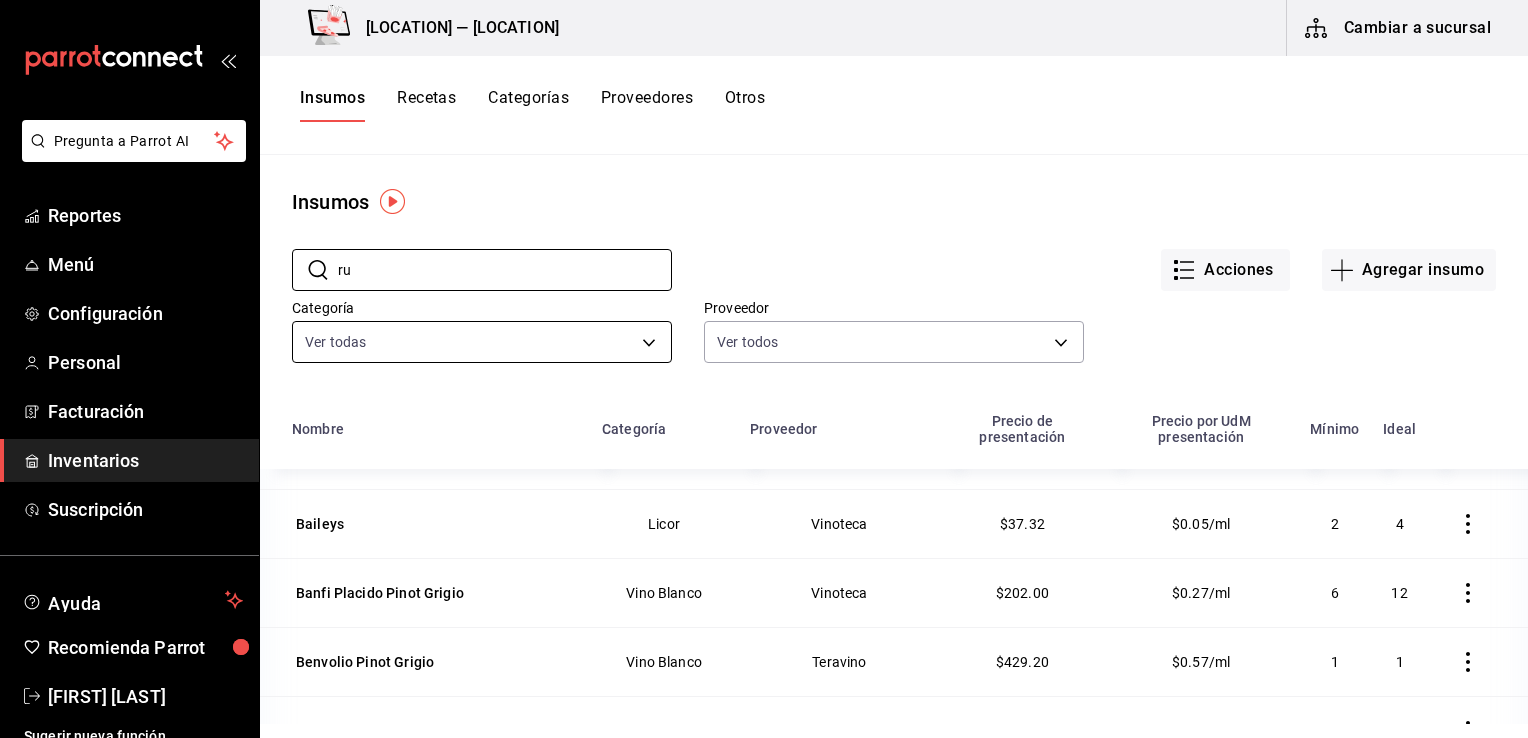scroll, scrollTop: 0, scrollLeft: 0, axis: both 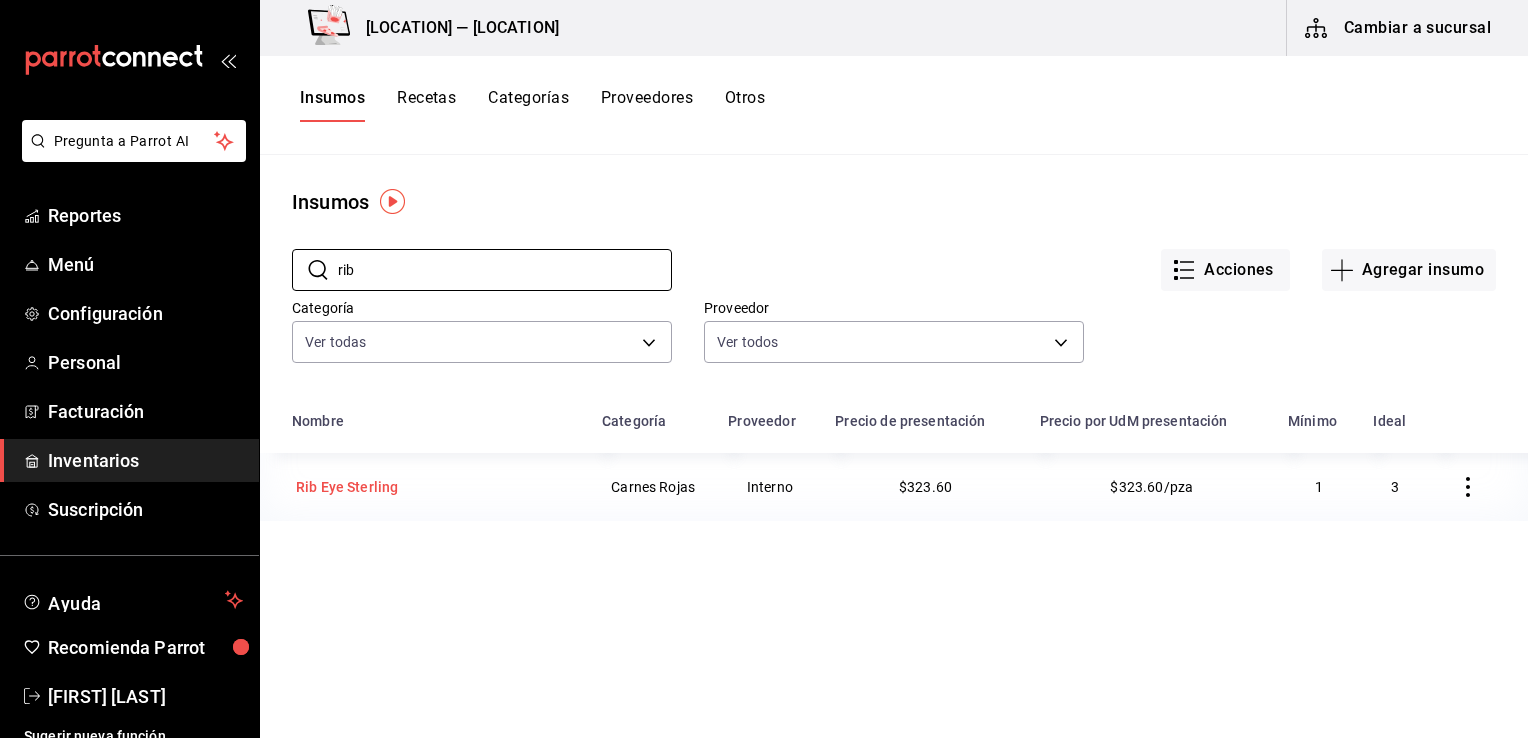 type on "rib" 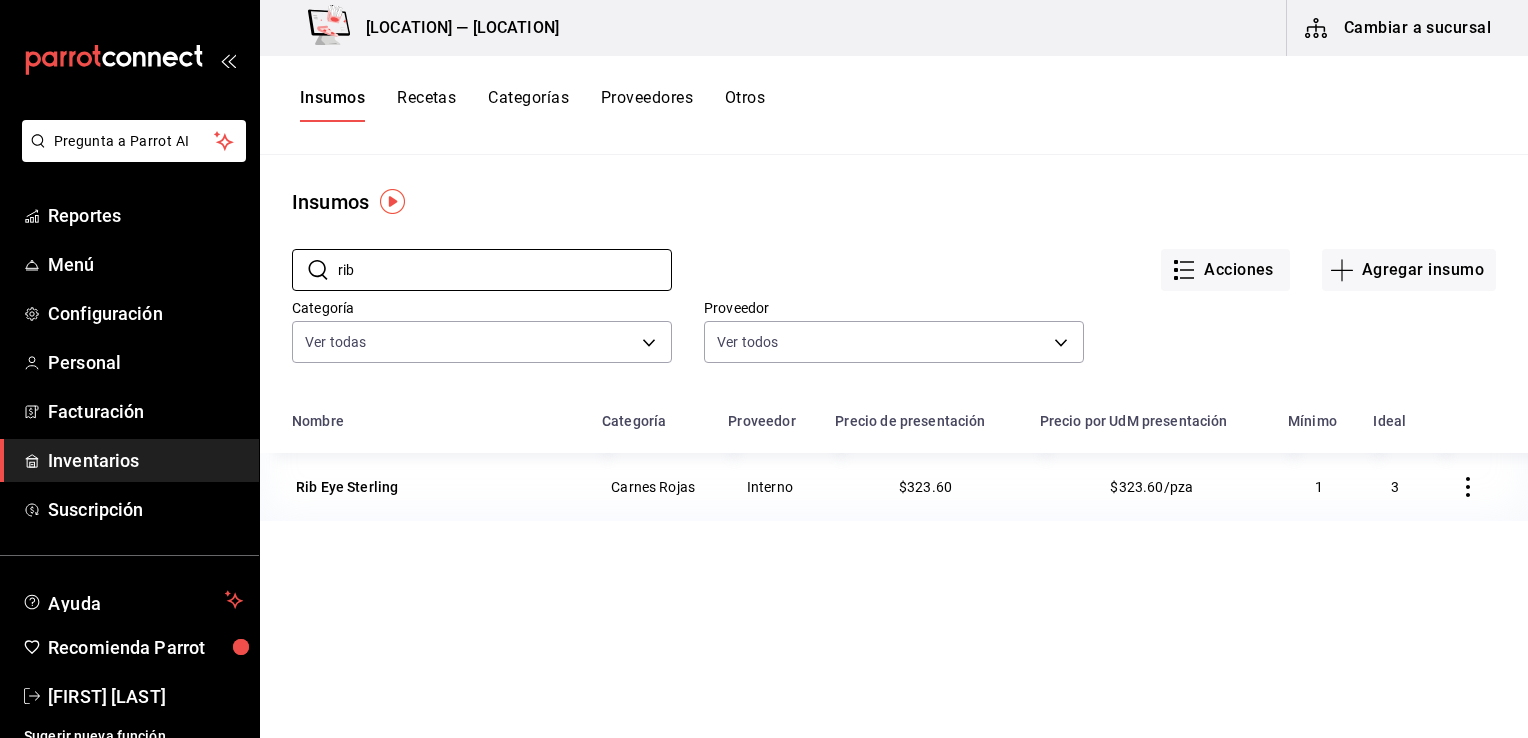click on "Rib Eye Sterling" at bounding box center (347, 487) 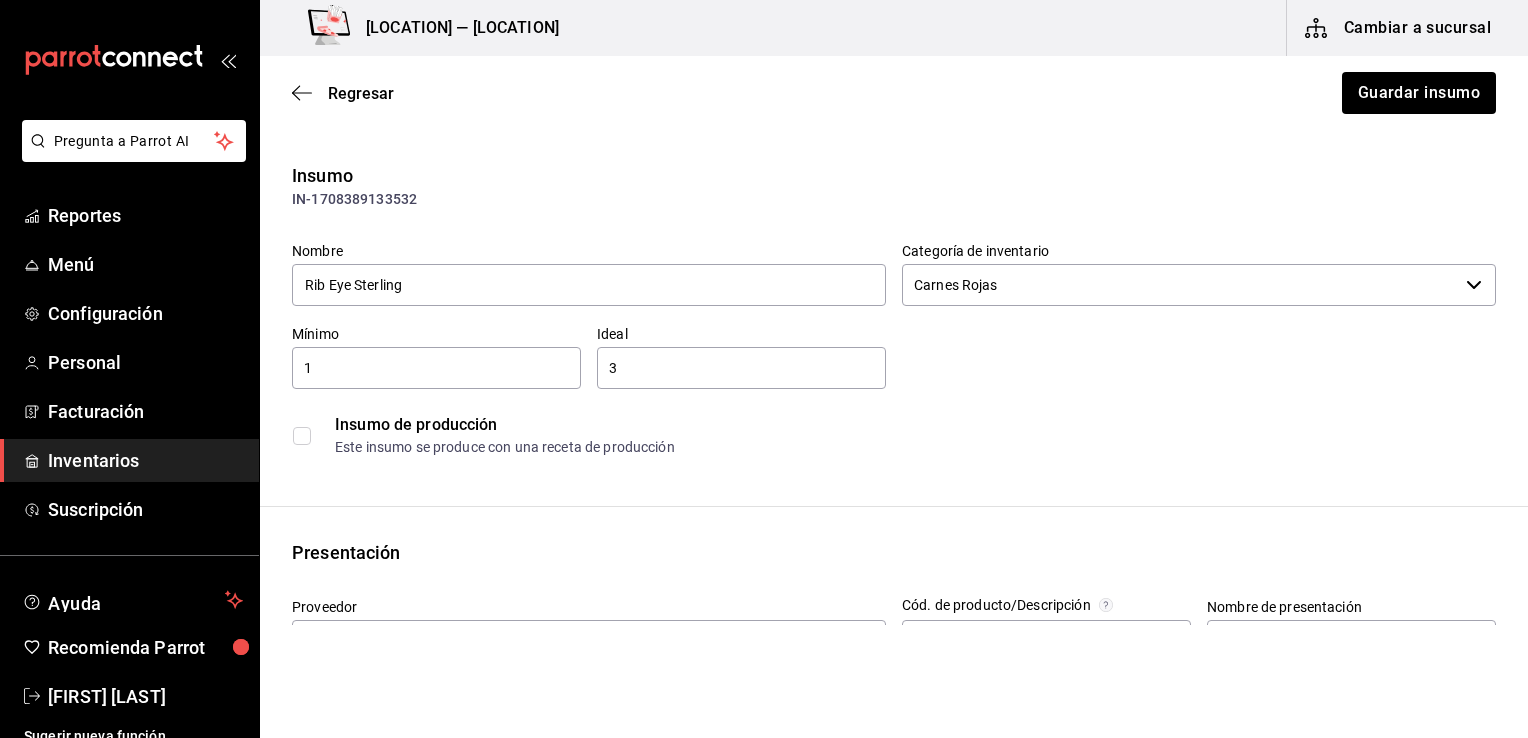 type on "$375.38" 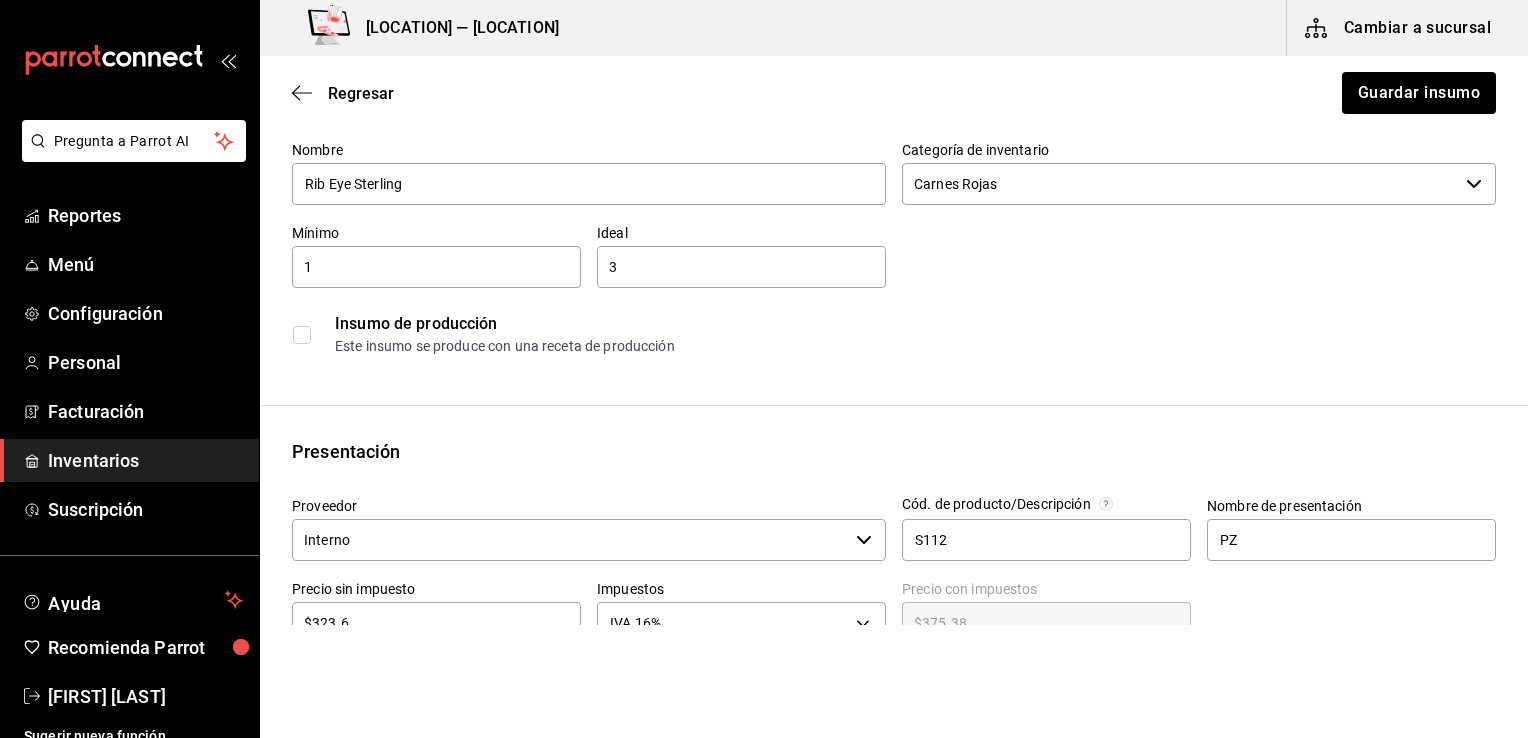 scroll, scrollTop: 300, scrollLeft: 0, axis: vertical 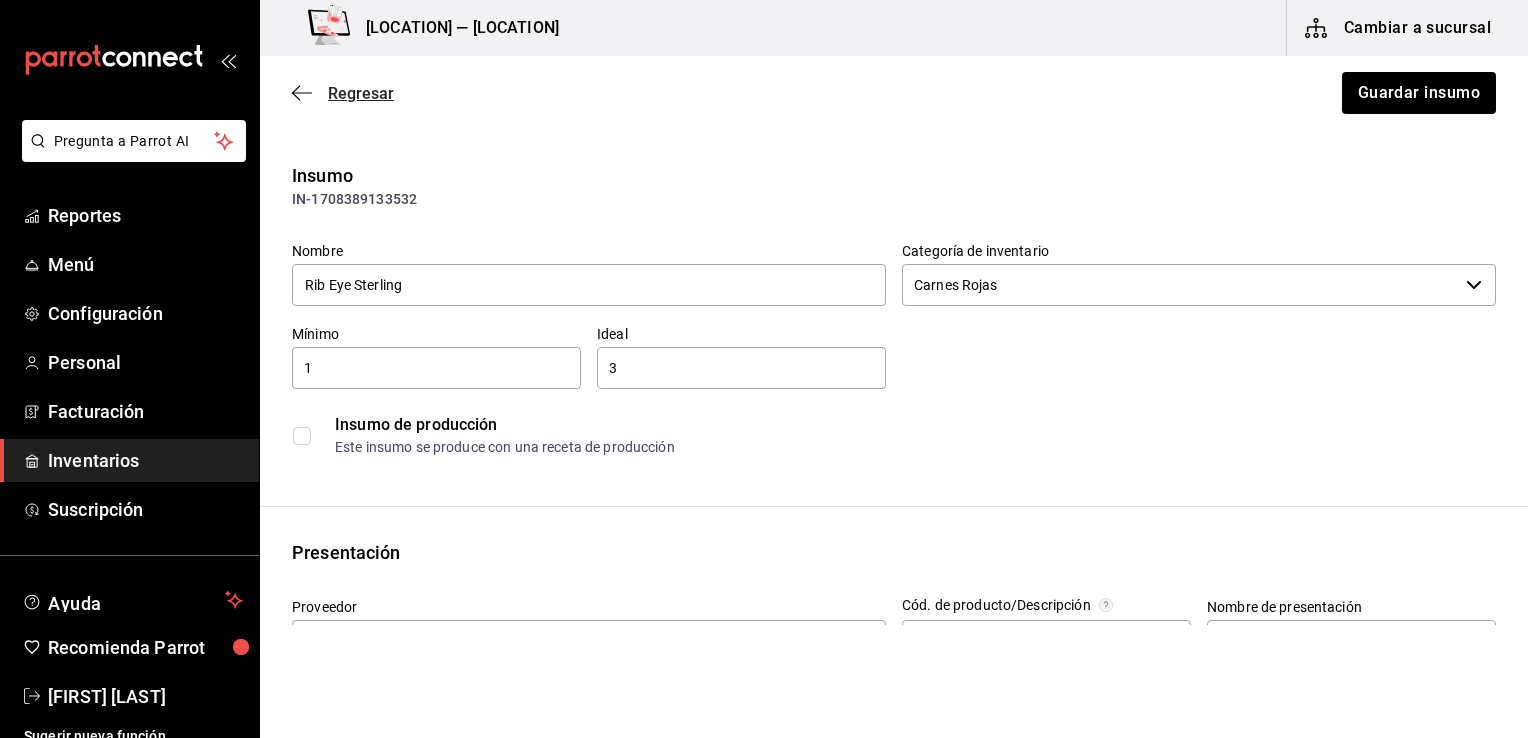 click 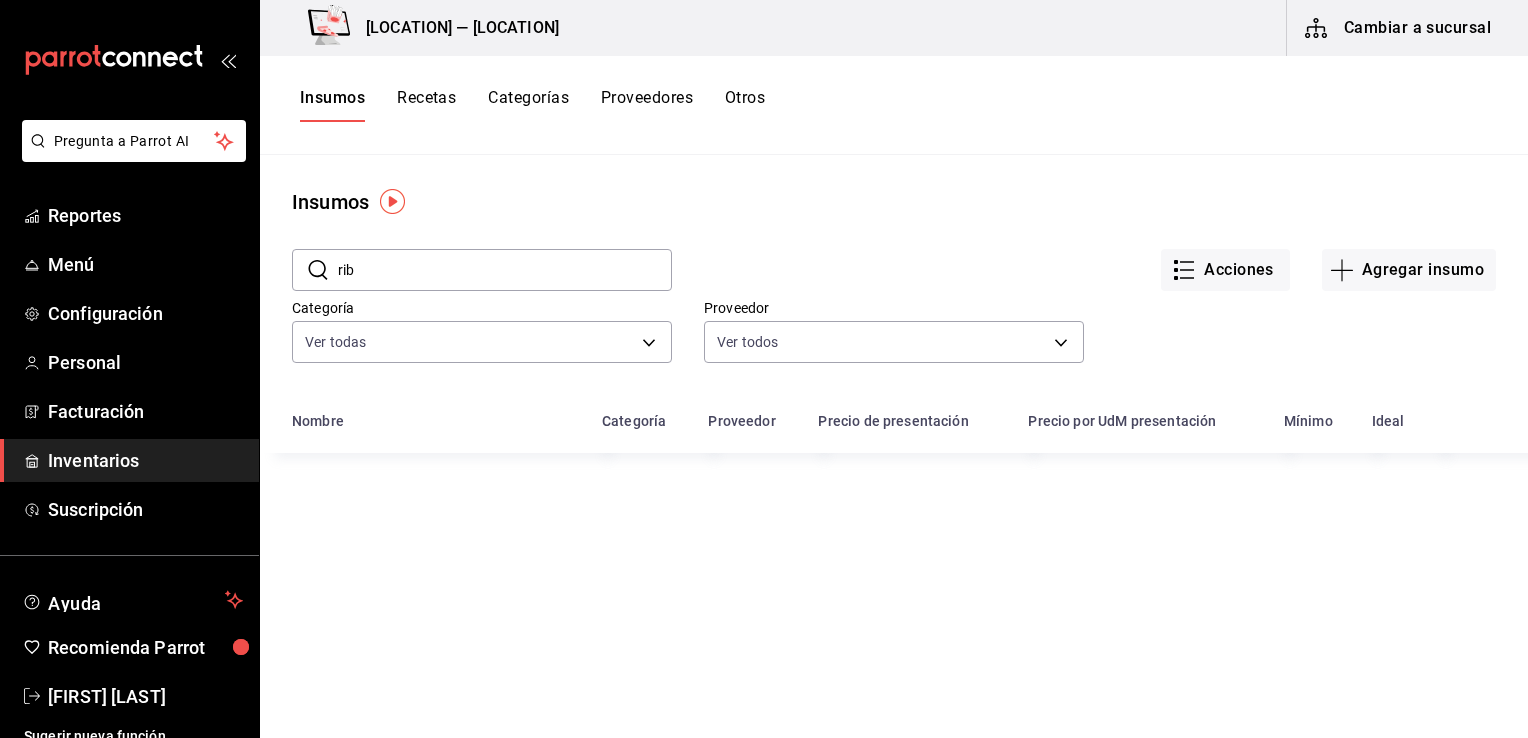 click on "rib" at bounding box center (505, 270) 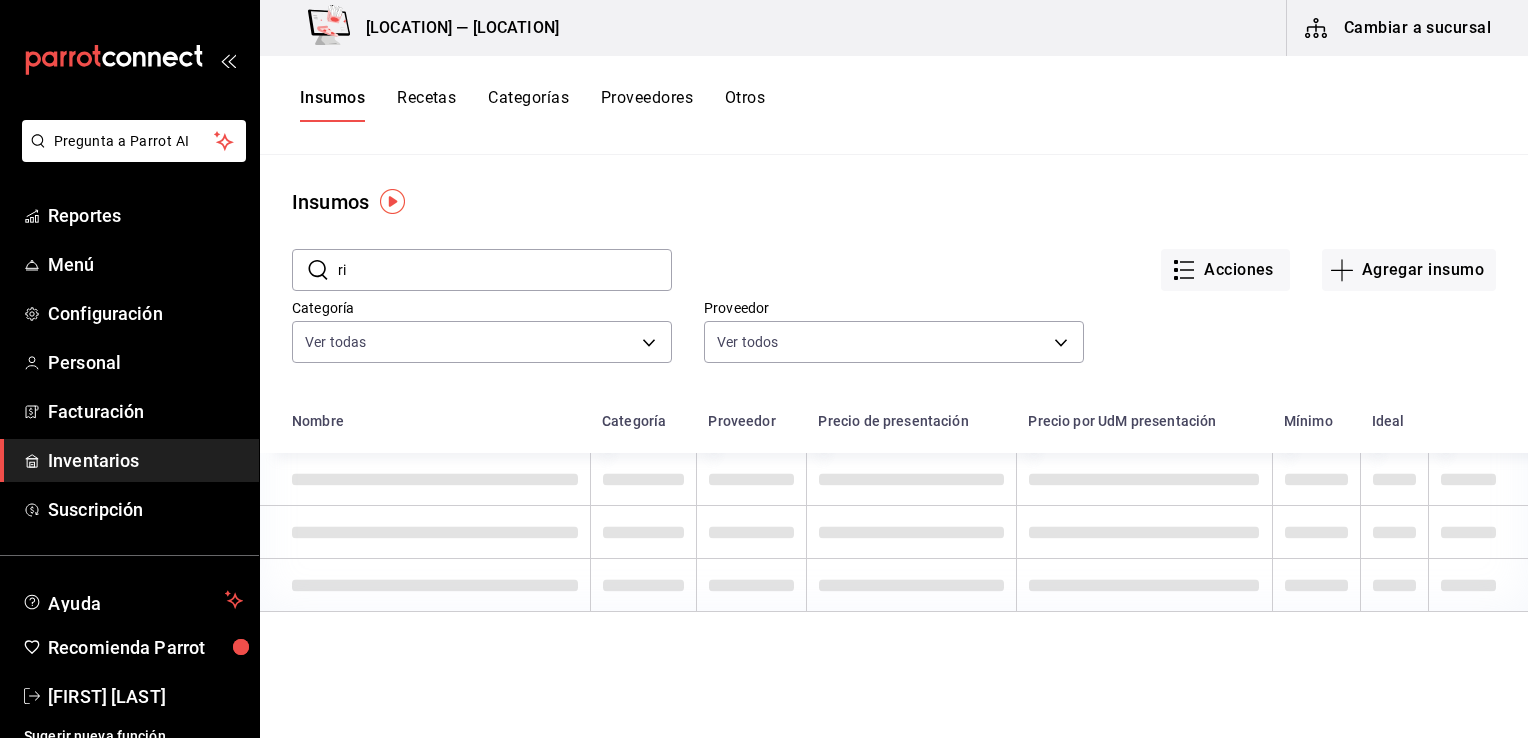 type on "r" 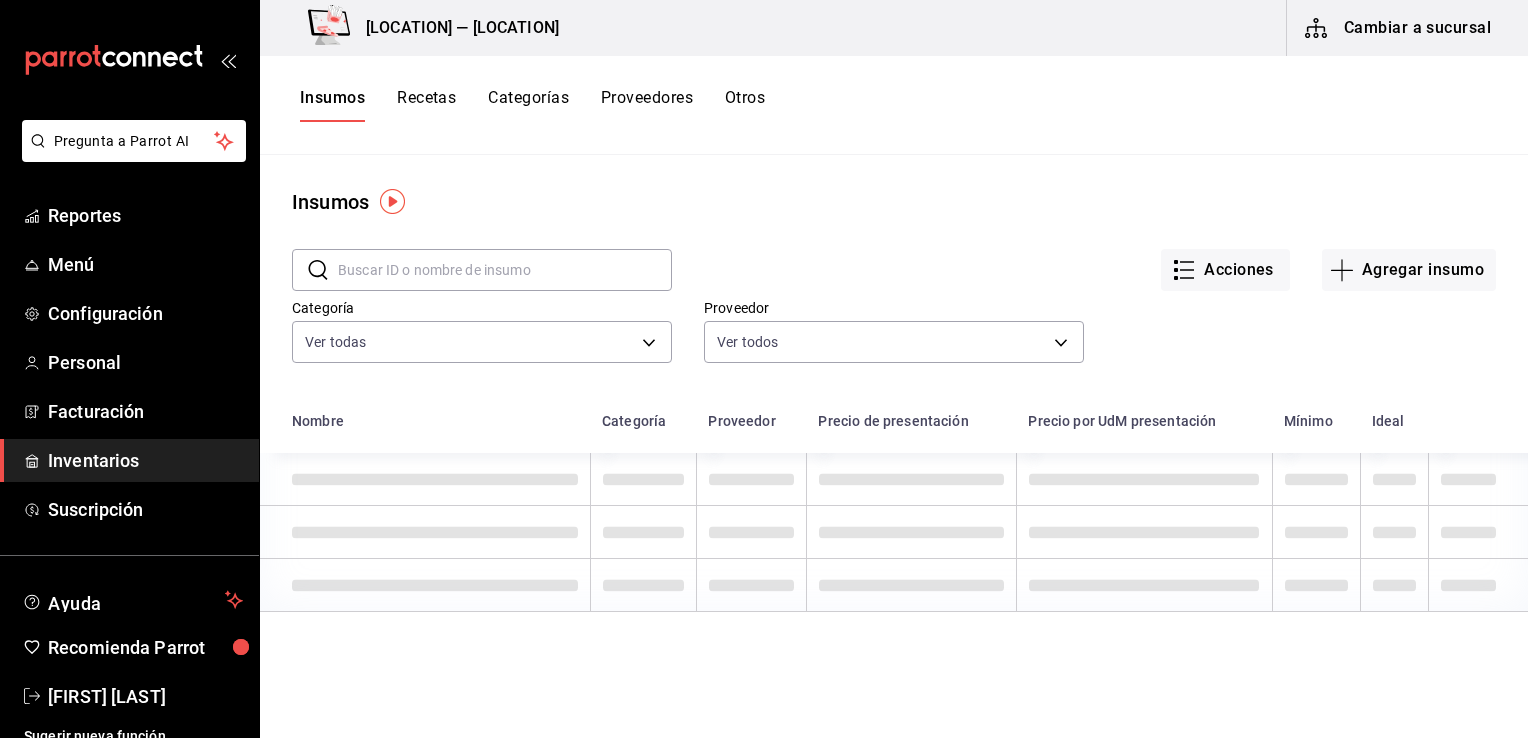 type on "A" 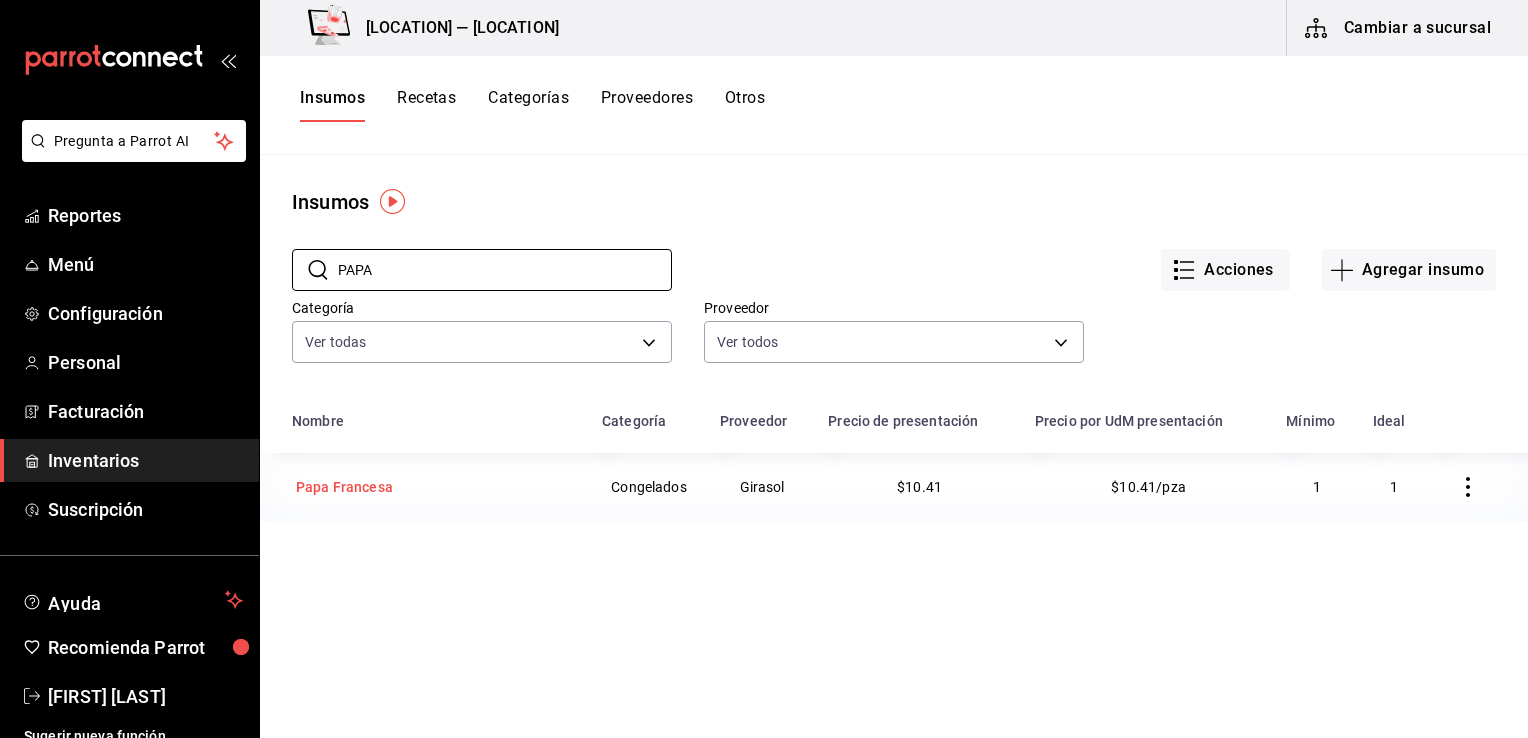 type on "PAPA" 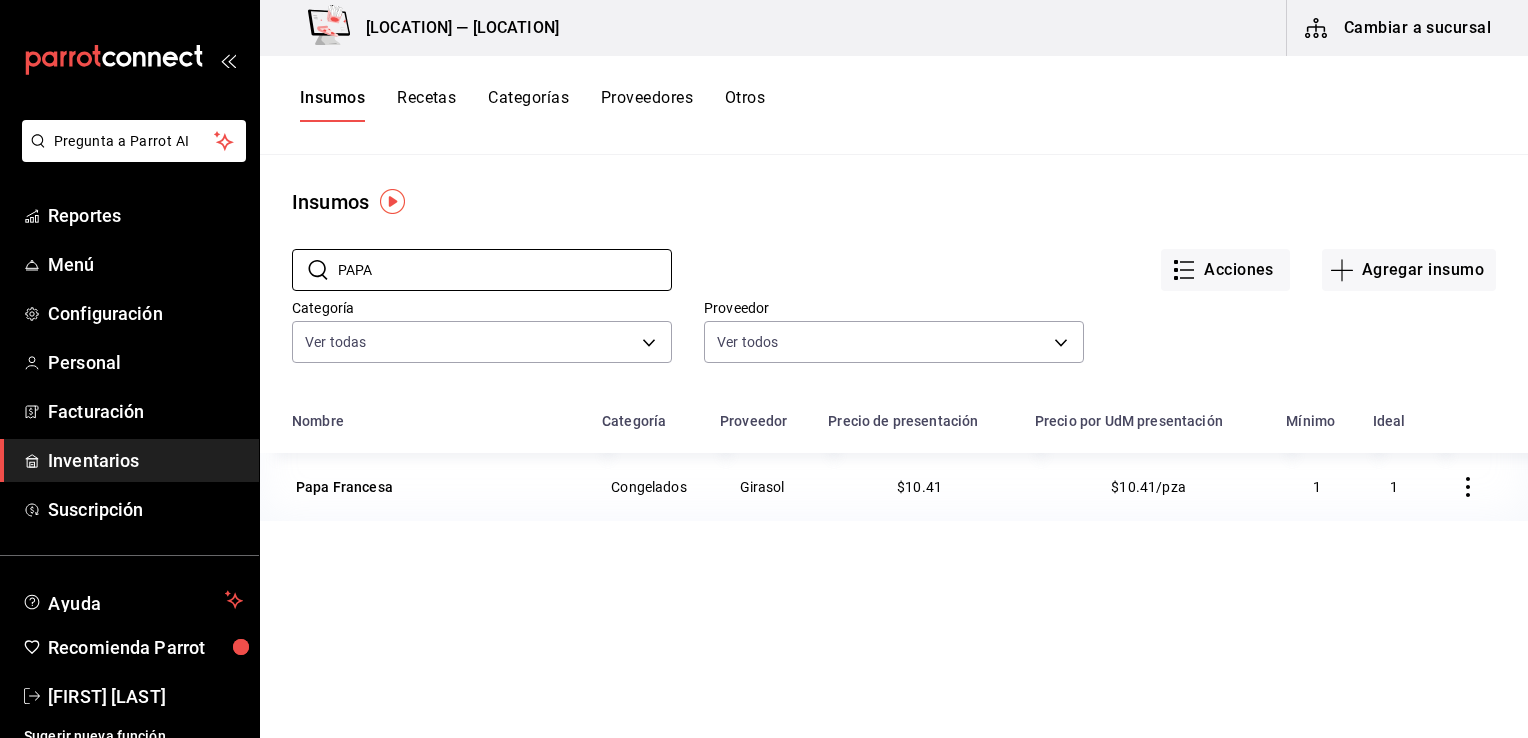 click on "Papa Francesa" at bounding box center (344, 487) 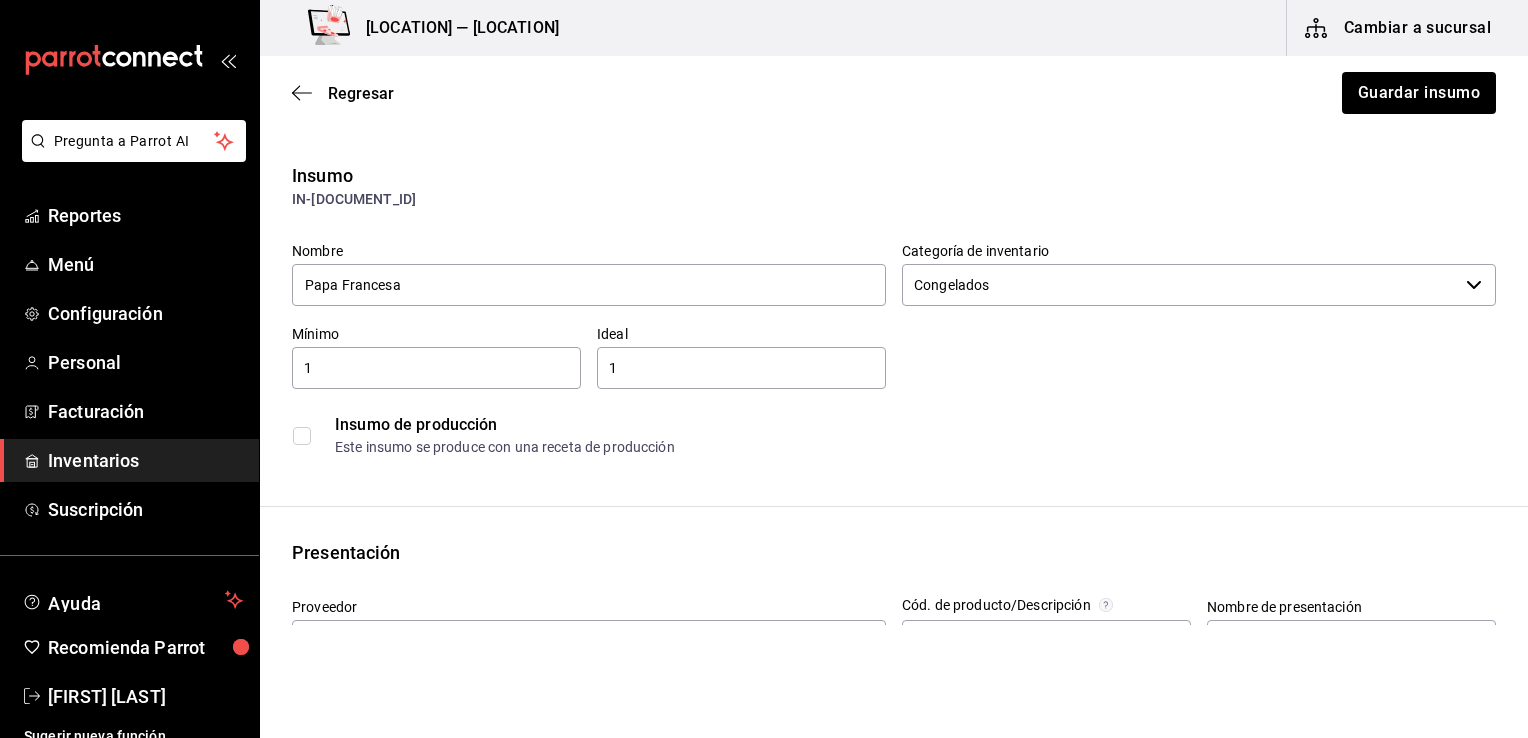 scroll, scrollTop: 200, scrollLeft: 0, axis: vertical 